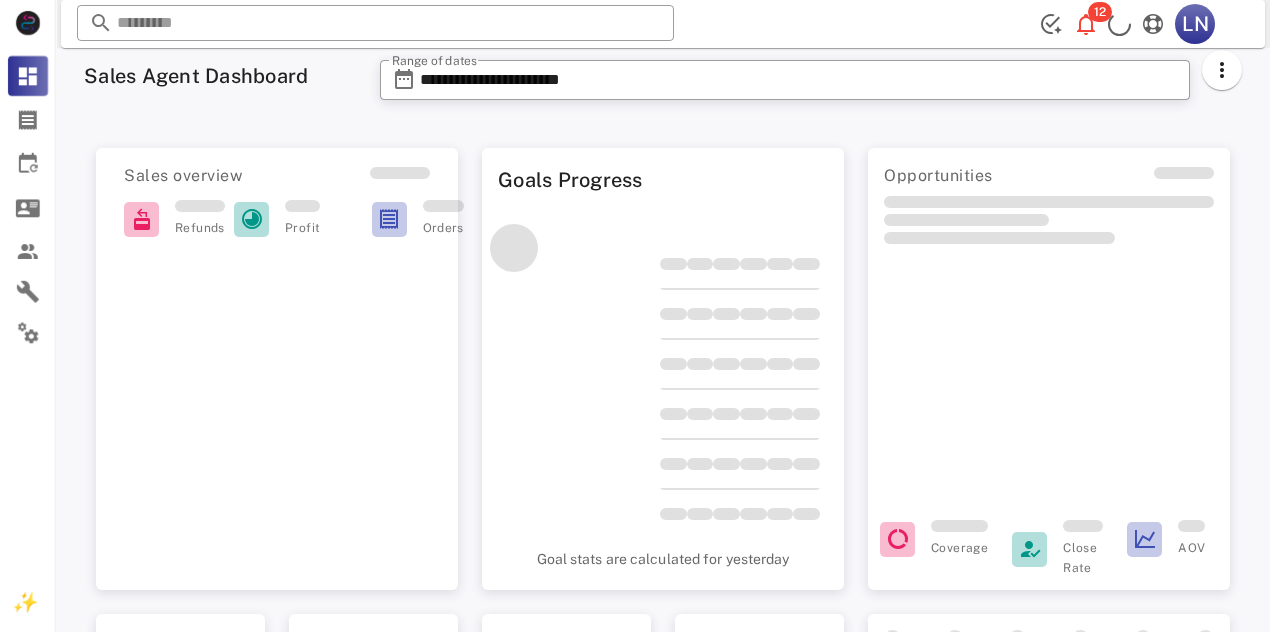 scroll, scrollTop: 0, scrollLeft: 0, axis: both 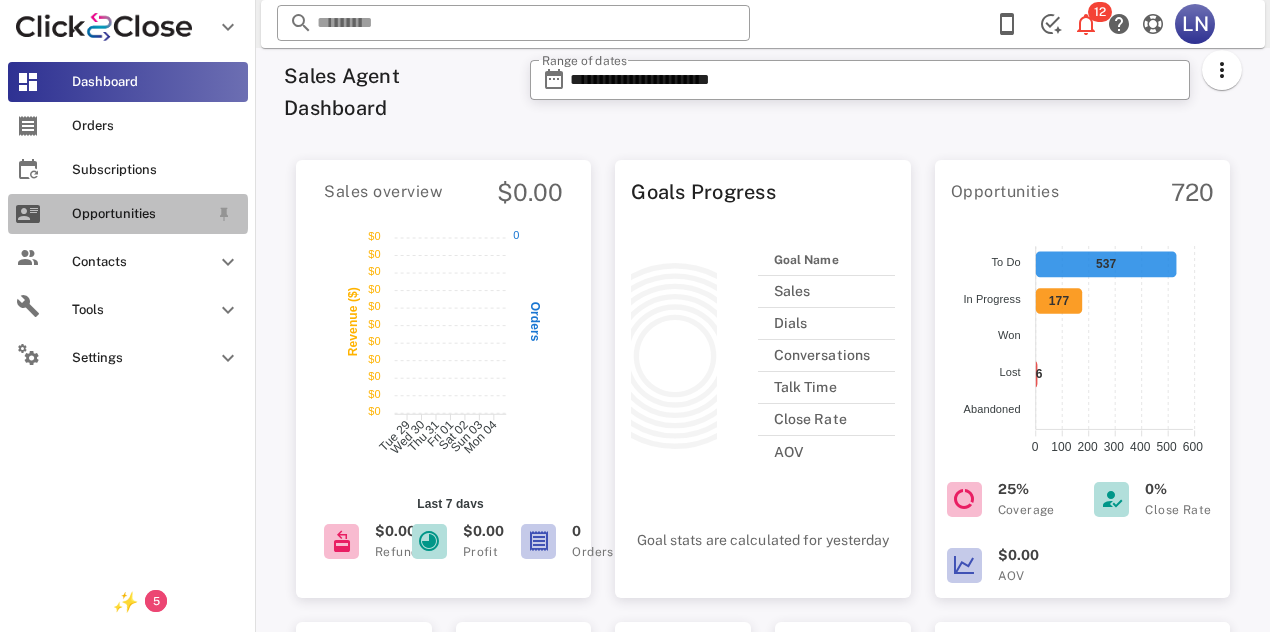 click on "Opportunities" at bounding box center [140, 214] 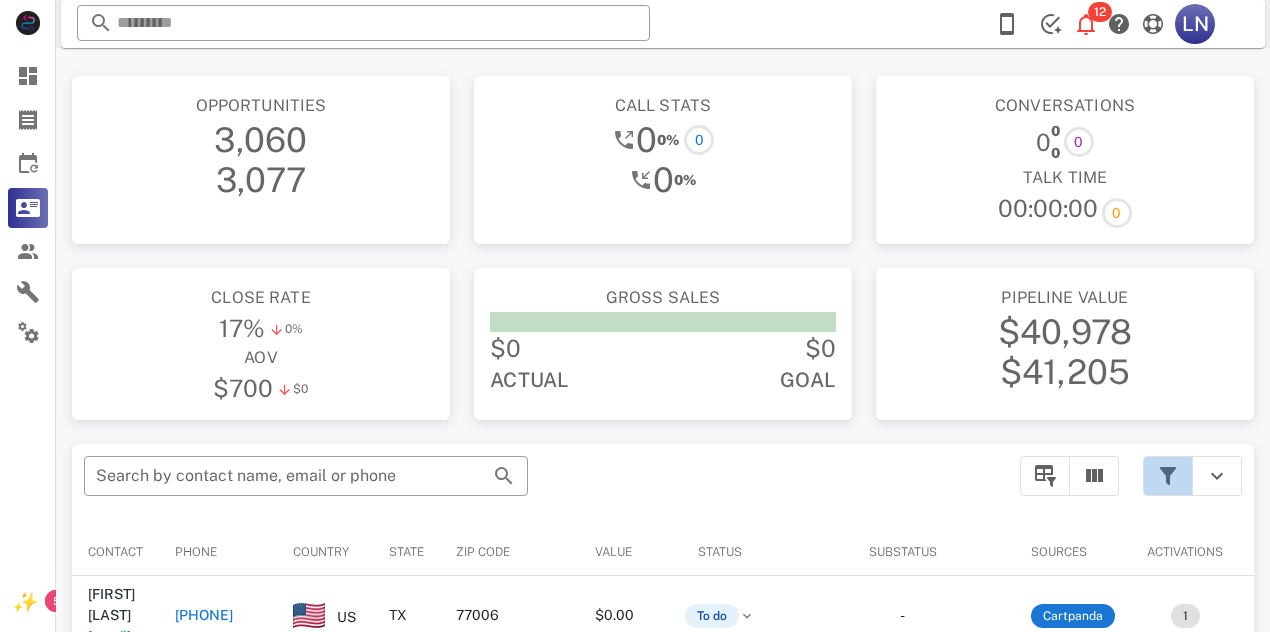 click at bounding box center (1168, 476) 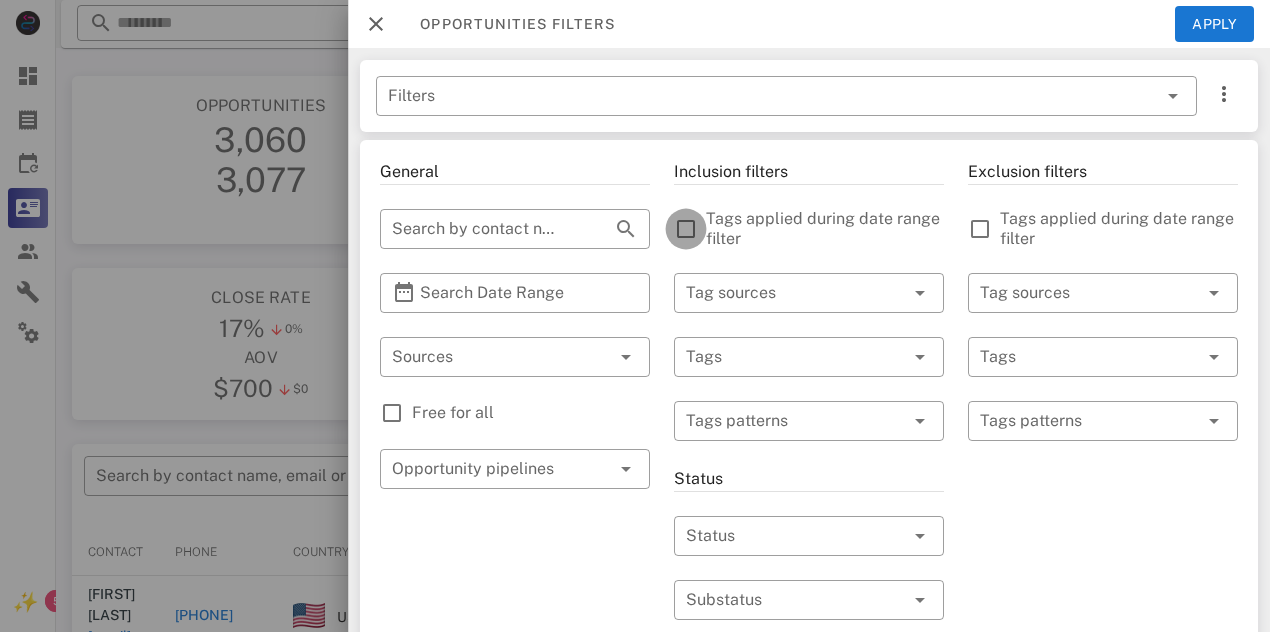 click at bounding box center (686, 229) 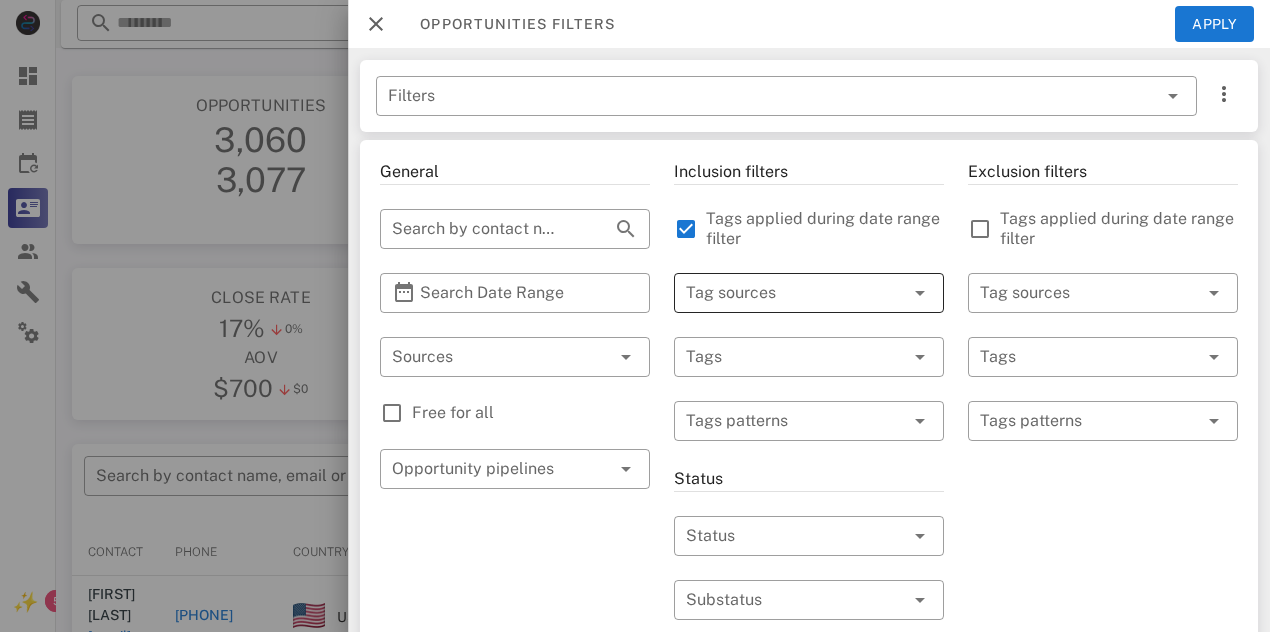 click at bounding box center (781, 293) 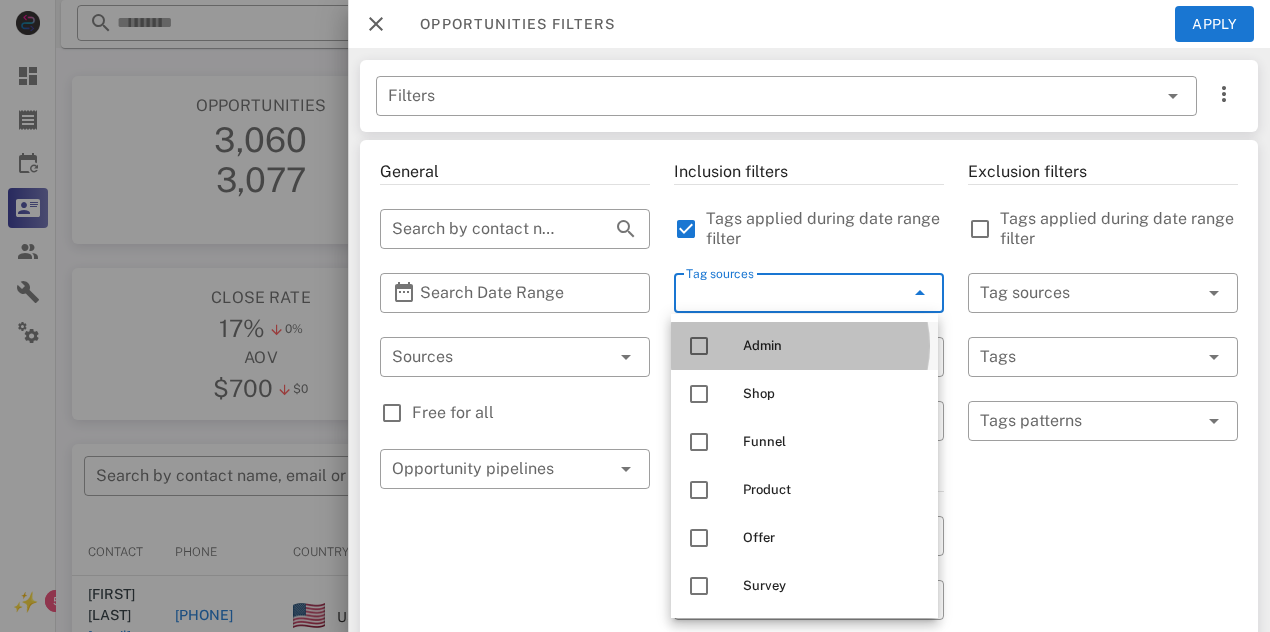 click at bounding box center [699, 346] 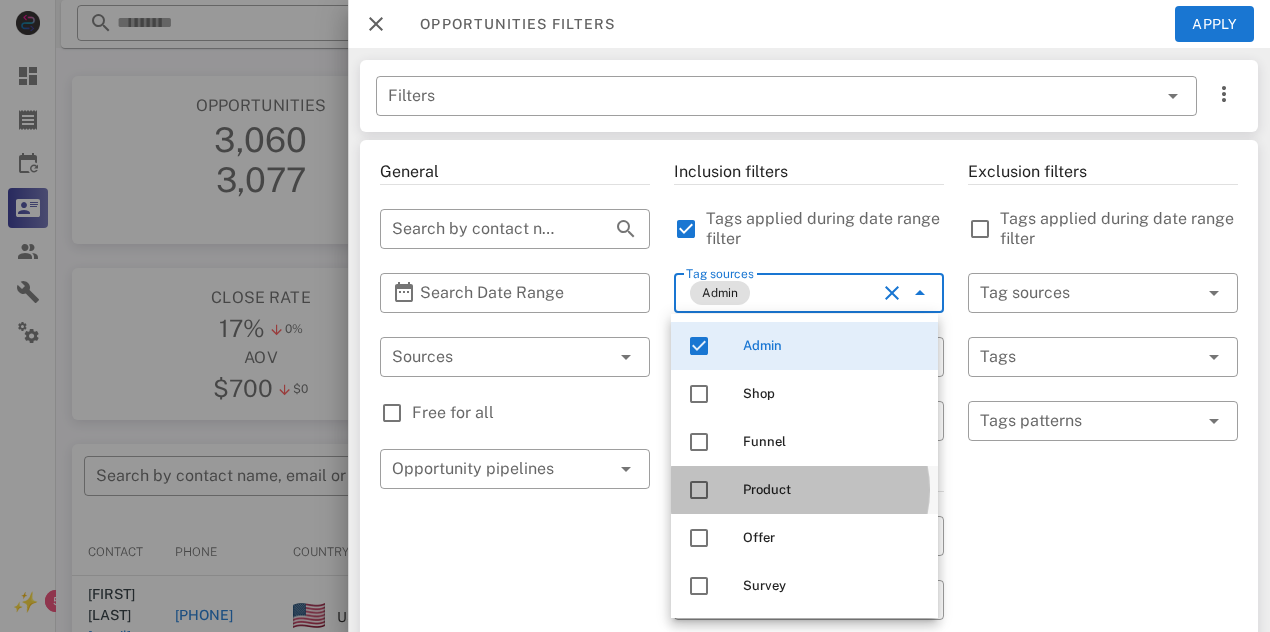 click at bounding box center (699, 490) 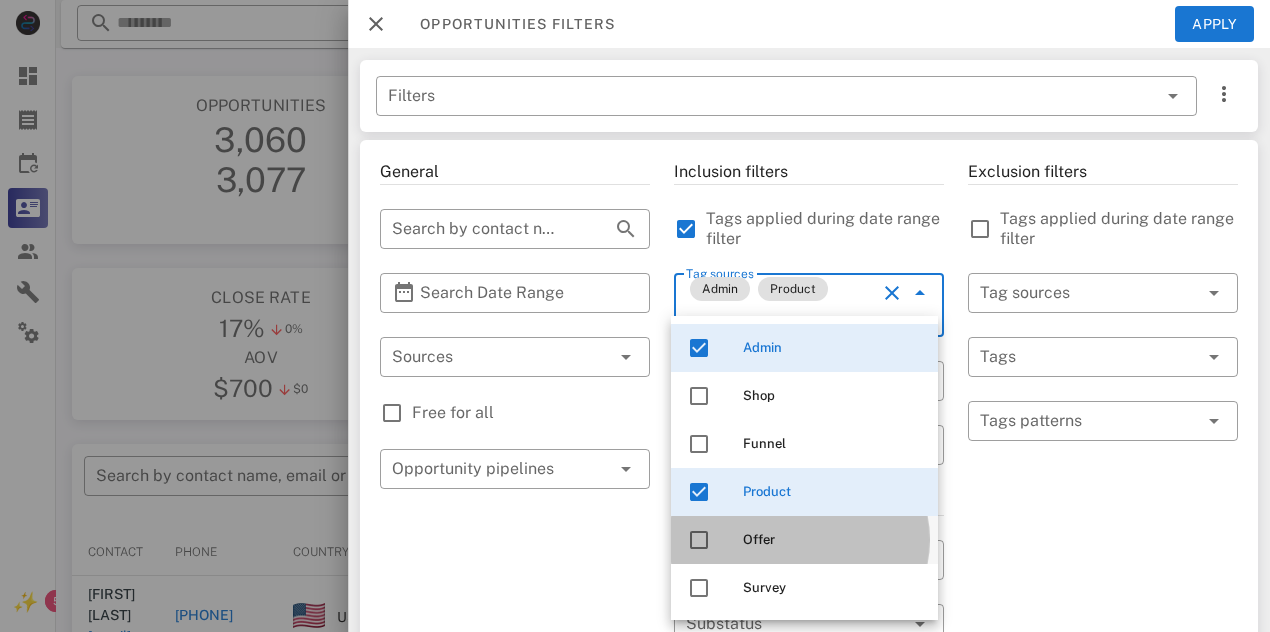 click at bounding box center [699, 540] 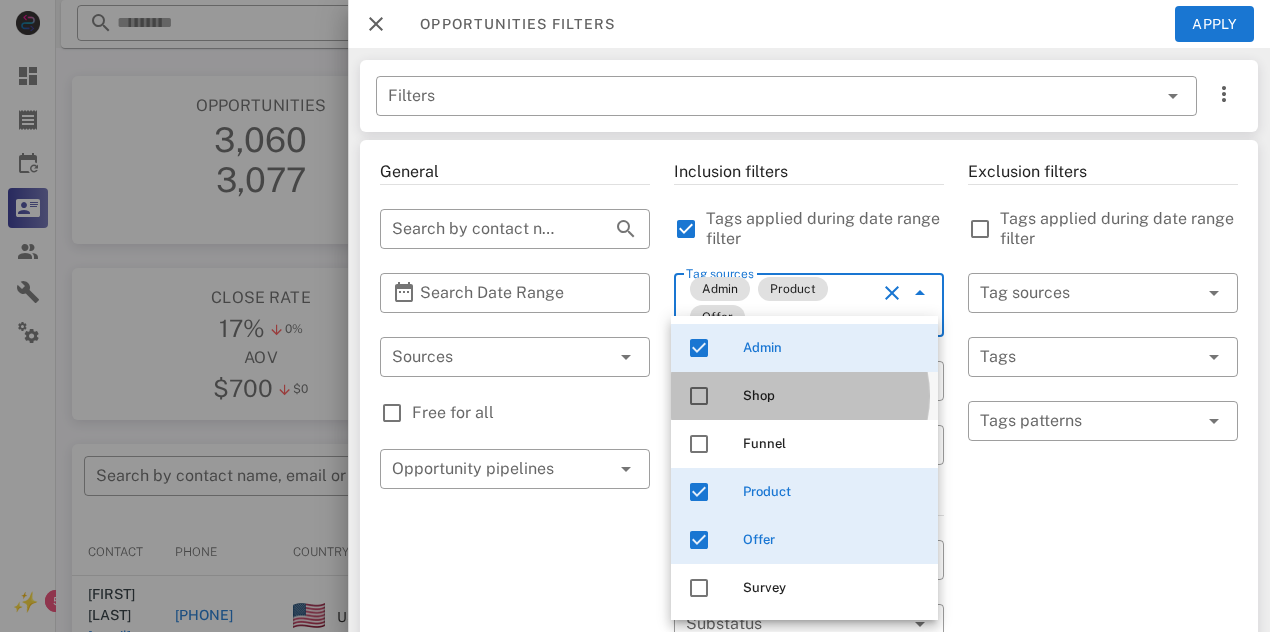 click at bounding box center [699, 396] 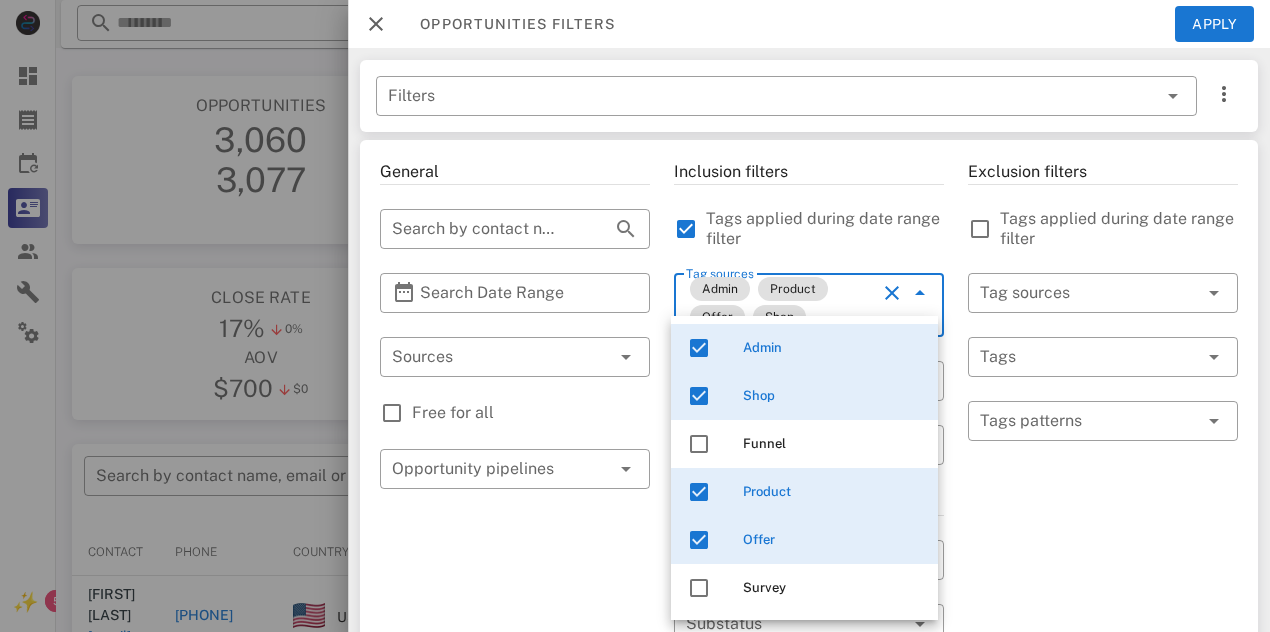 click on "Inclusion filters Tags applied during date range filter ​ Tag sources Admin Product Offer Shop ​ Tags ​ Tags patterns Status ​ Status ​ Substatus Location ​ Country ​ [STATE] ​ Zip code Activation ​ Min Activations ​ Max Activations Order value ​ Min Value ​ Max Value Include leads Include customers Include cooldown" at bounding box center (809, 729) 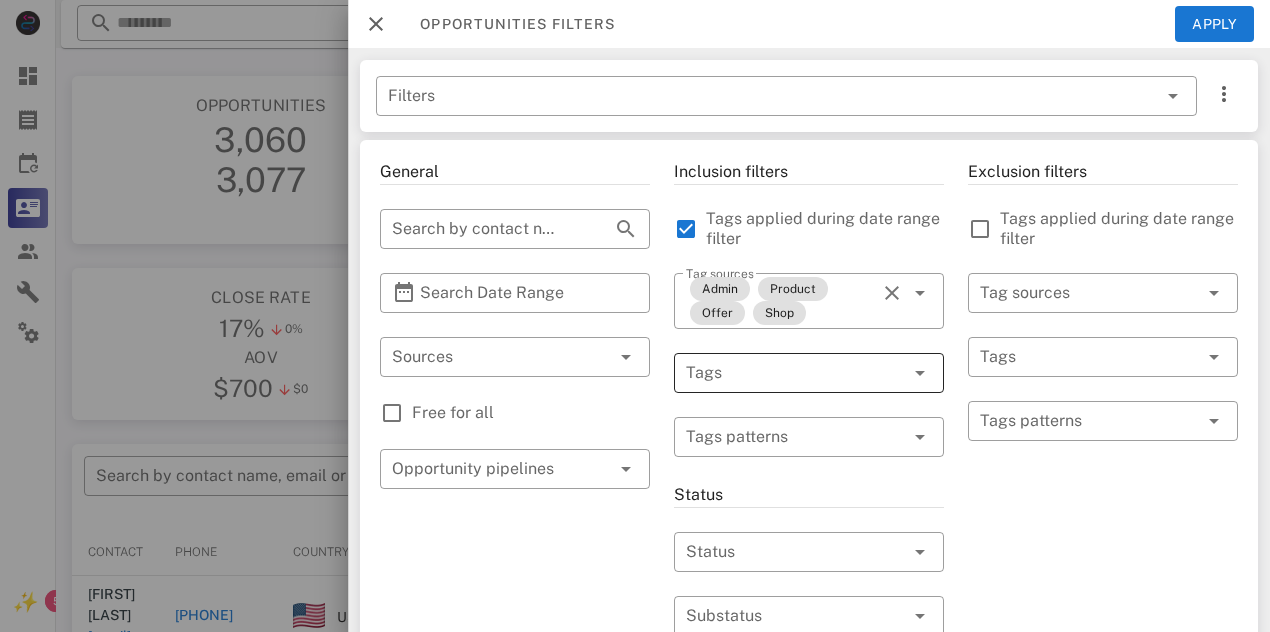 click at bounding box center [890, 373] 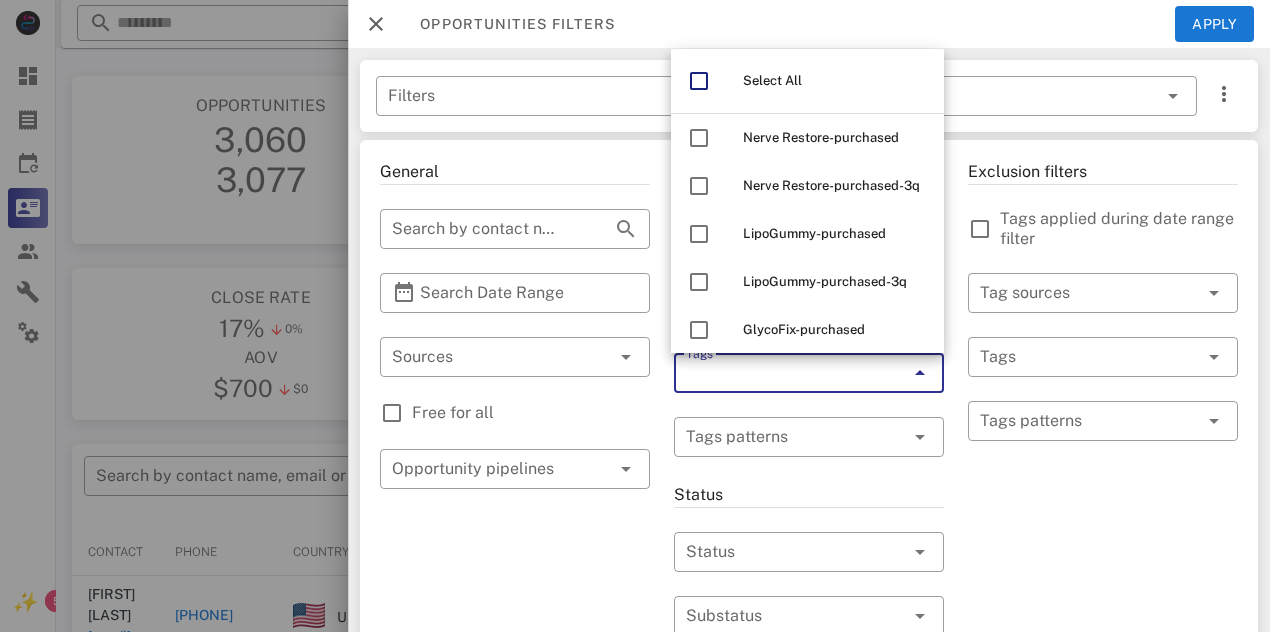 click at bounding box center [890, 373] 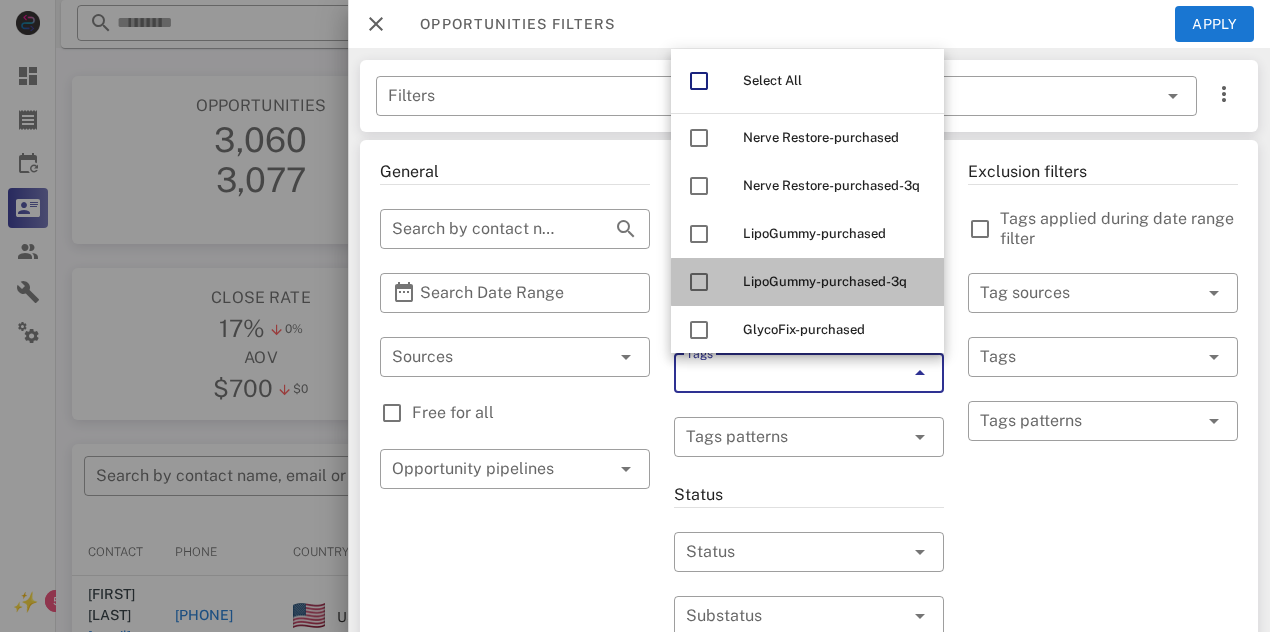 click on "LipoGummy-purchased-3q" at bounding box center (825, 281) 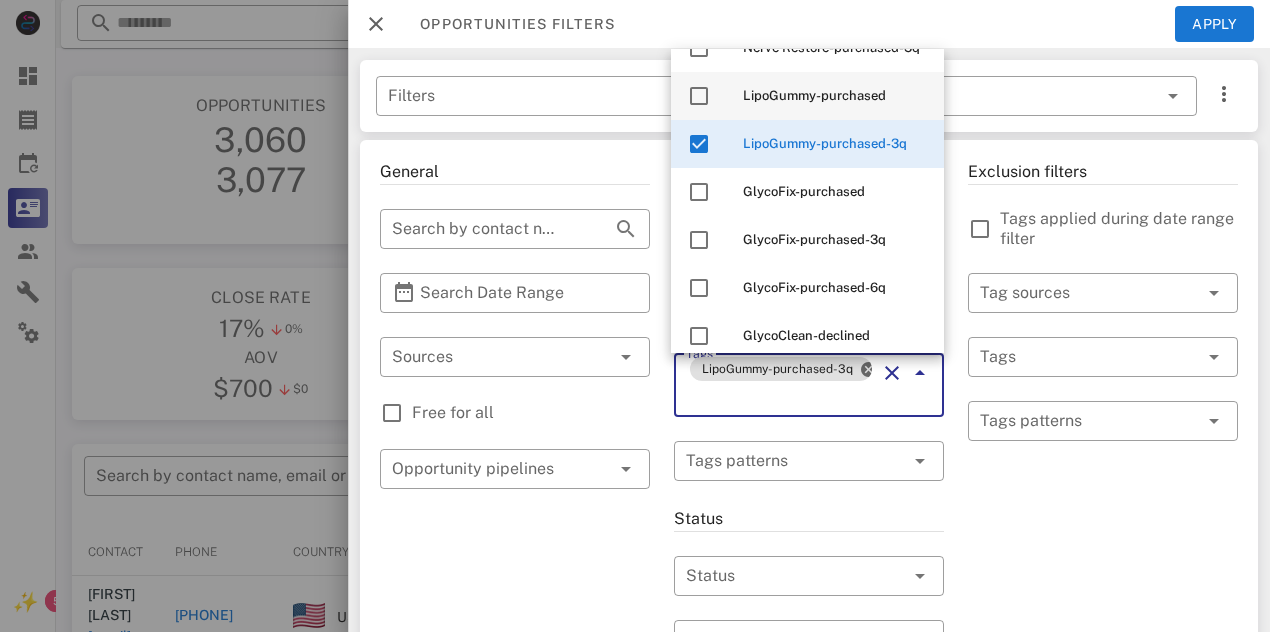 scroll, scrollTop: 180, scrollLeft: 0, axis: vertical 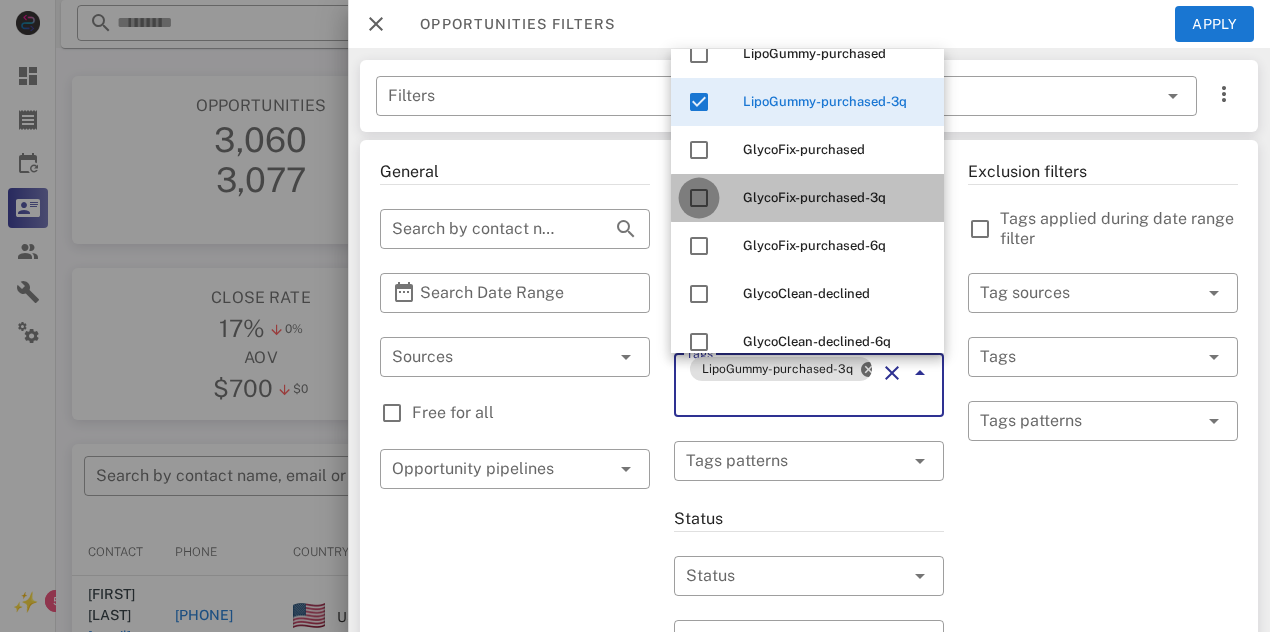 click at bounding box center [699, 198] 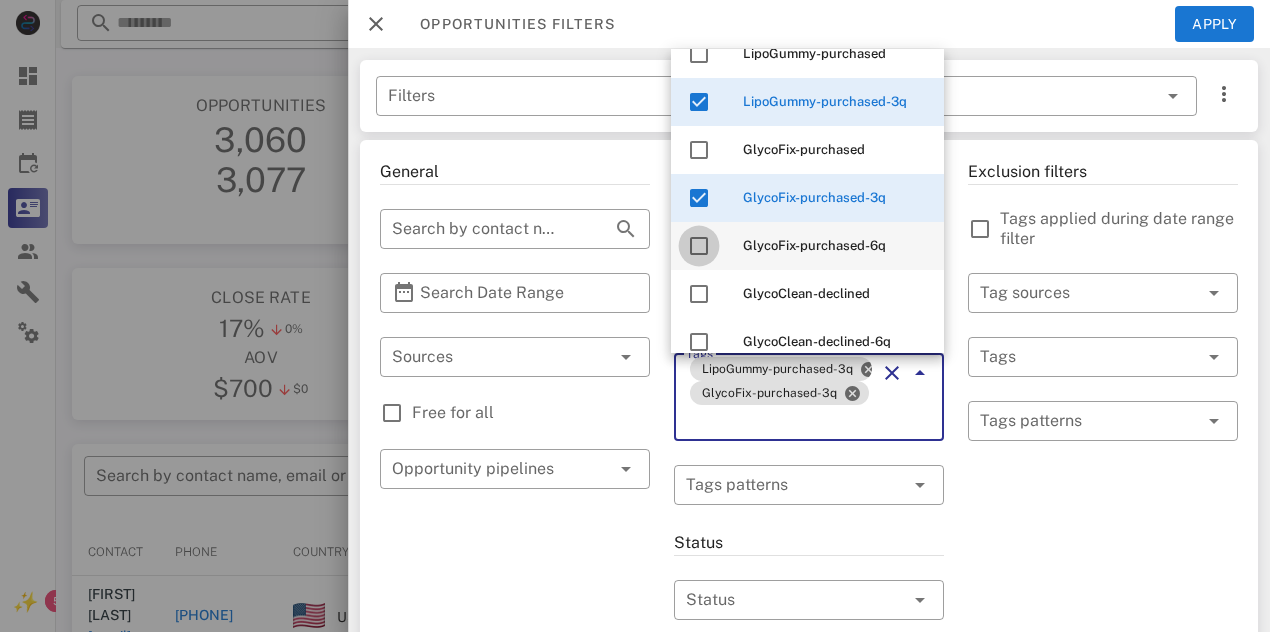click at bounding box center (699, 246) 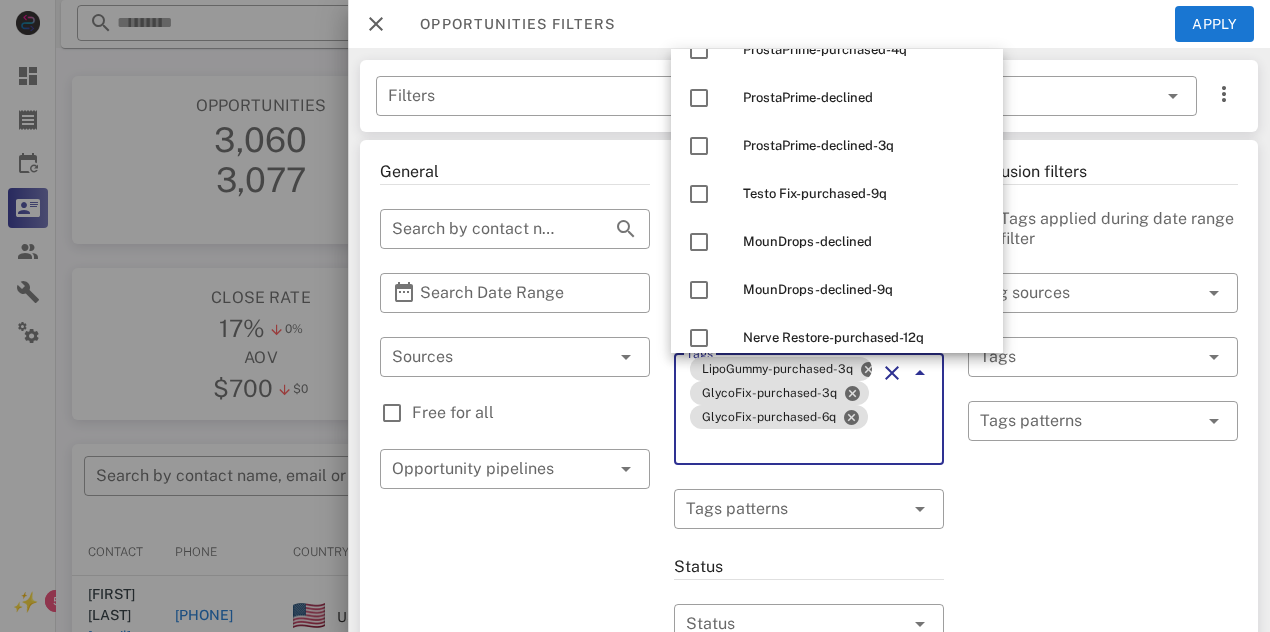 scroll, scrollTop: 7788, scrollLeft: 0, axis: vertical 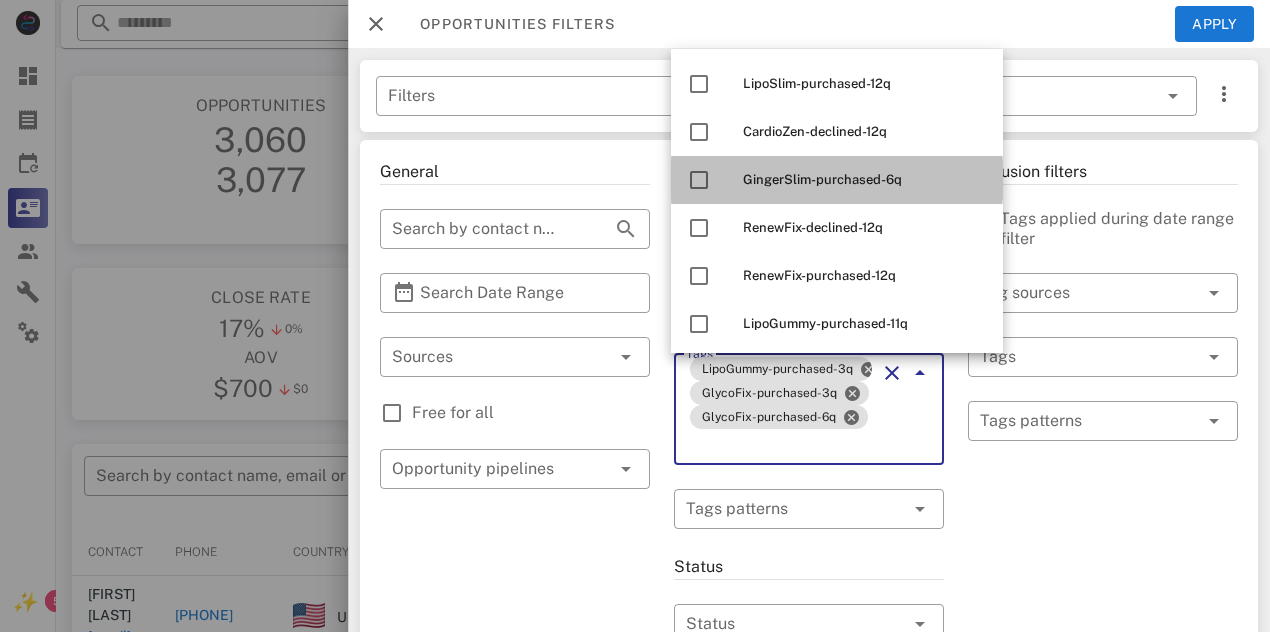 click on "GingerSlim-purchased-6q" at bounding box center [822, 179] 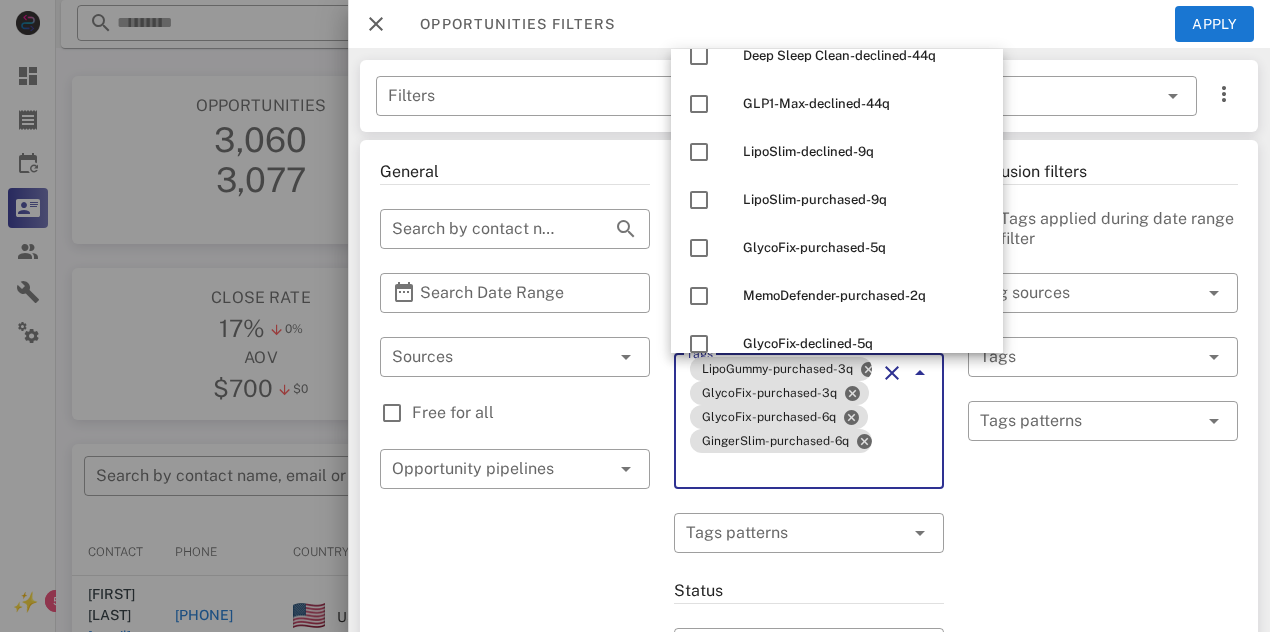 scroll, scrollTop: 12606, scrollLeft: 0, axis: vertical 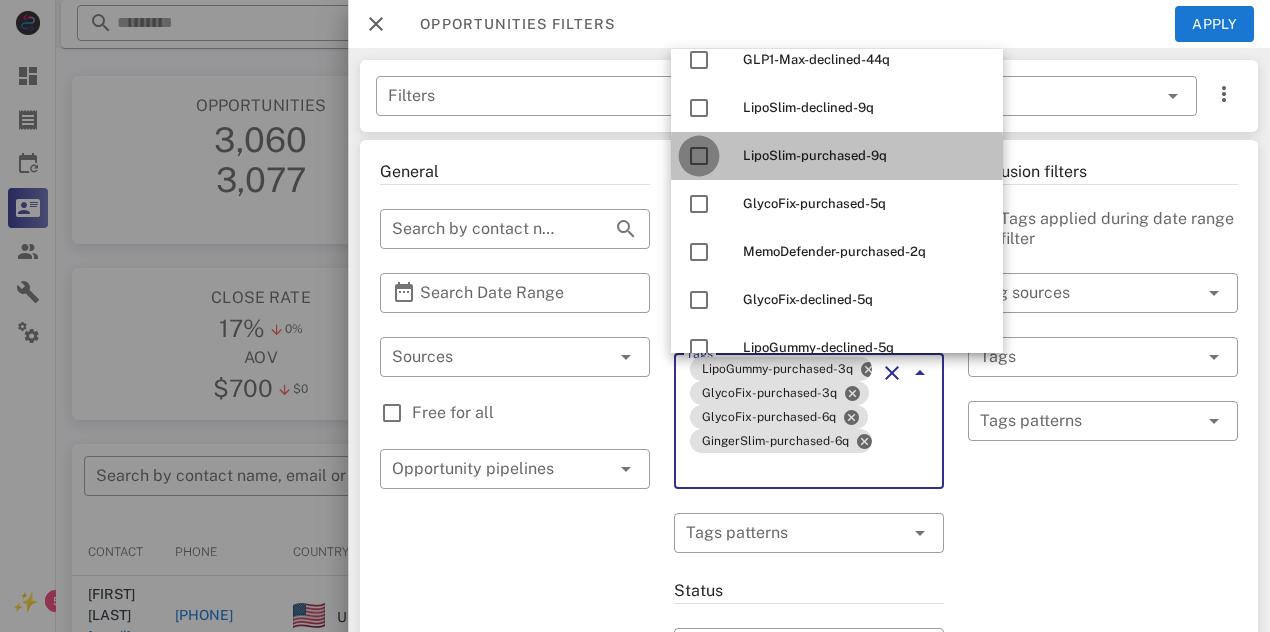 click at bounding box center (699, 156) 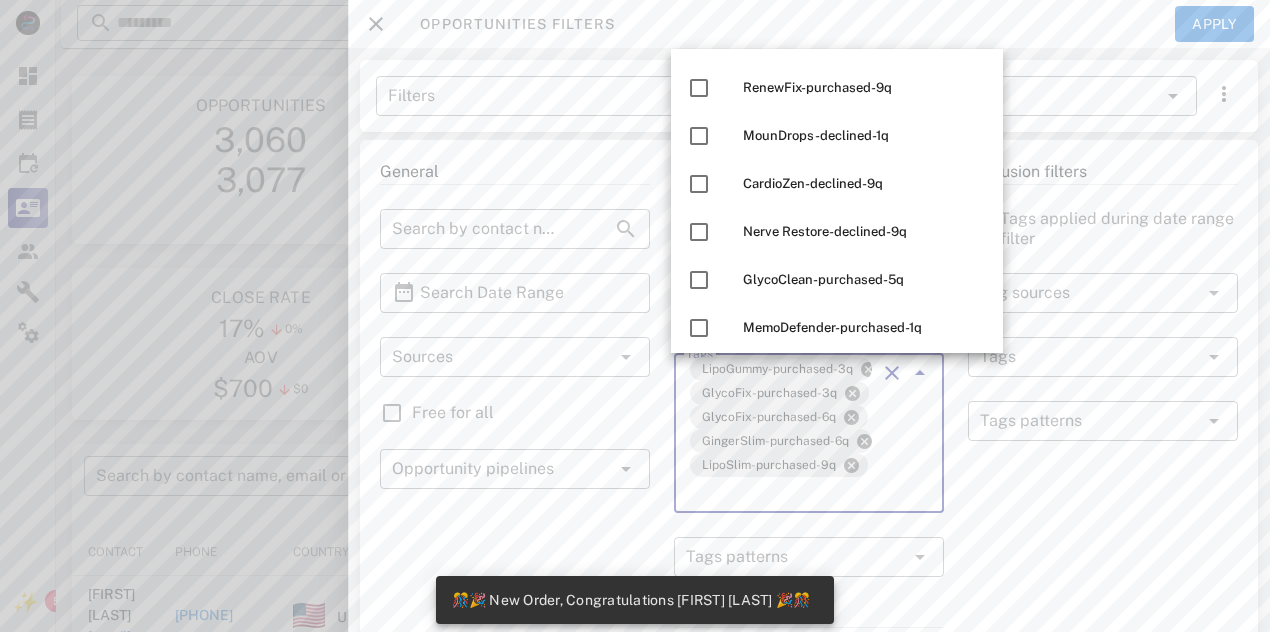 scroll, scrollTop: 13944, scrollLeft: 0, axis: vertical 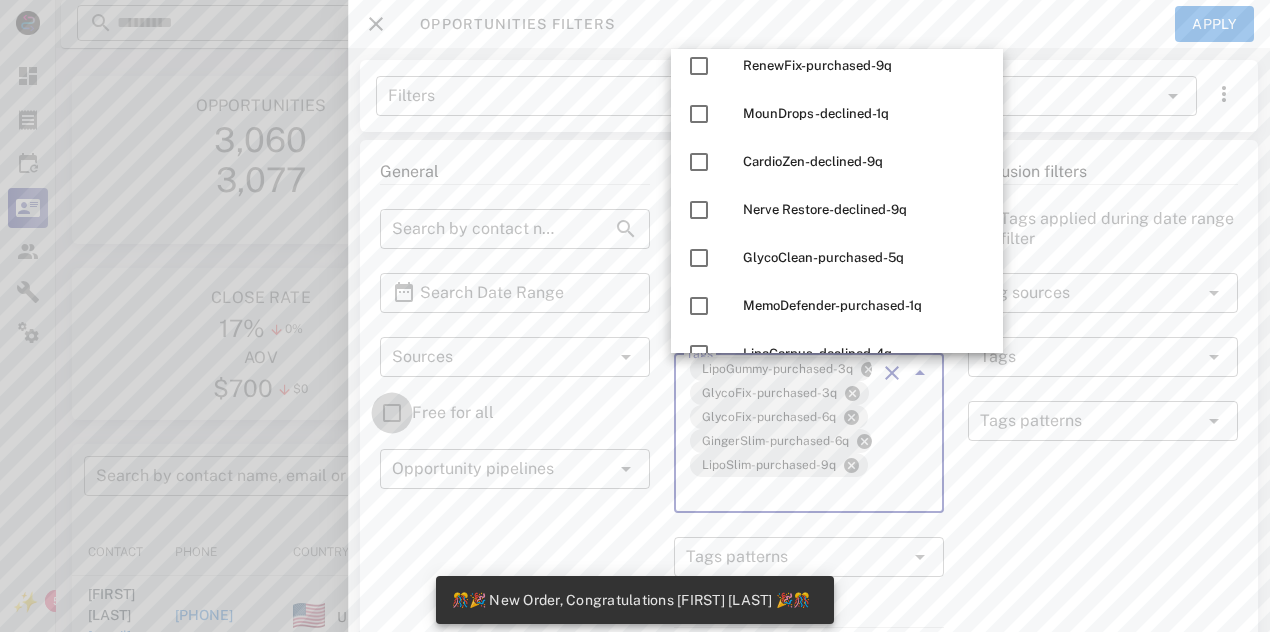 click at bounding box center (392, 413) 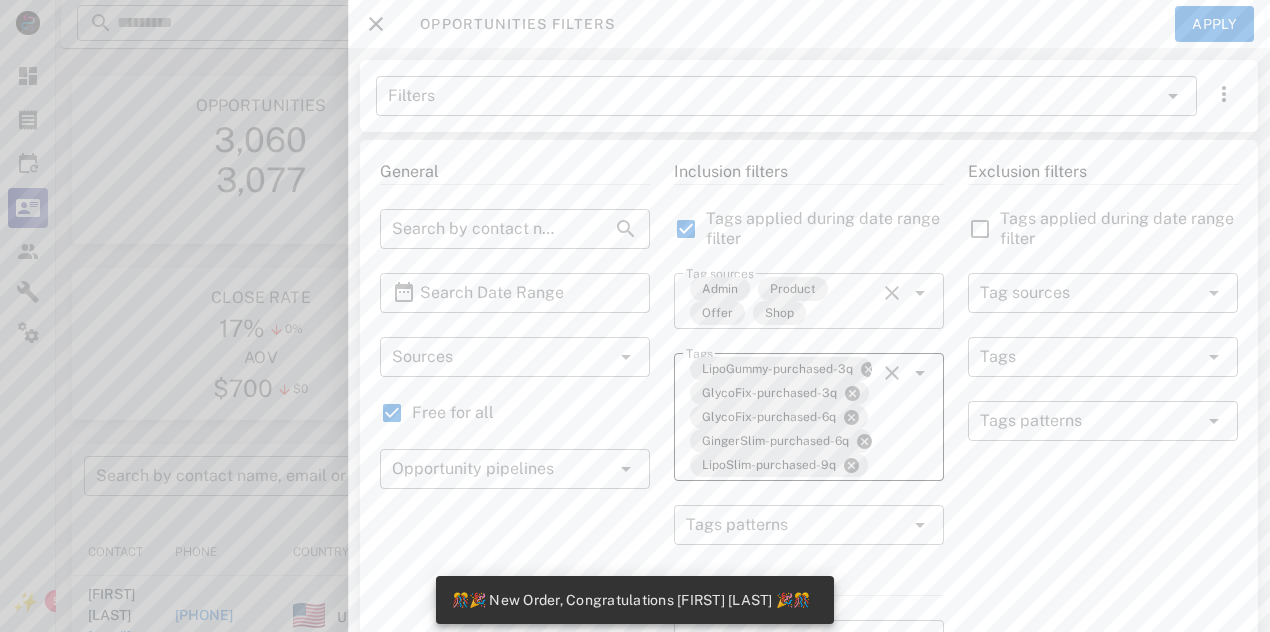 click at bounding box center [920, 373] 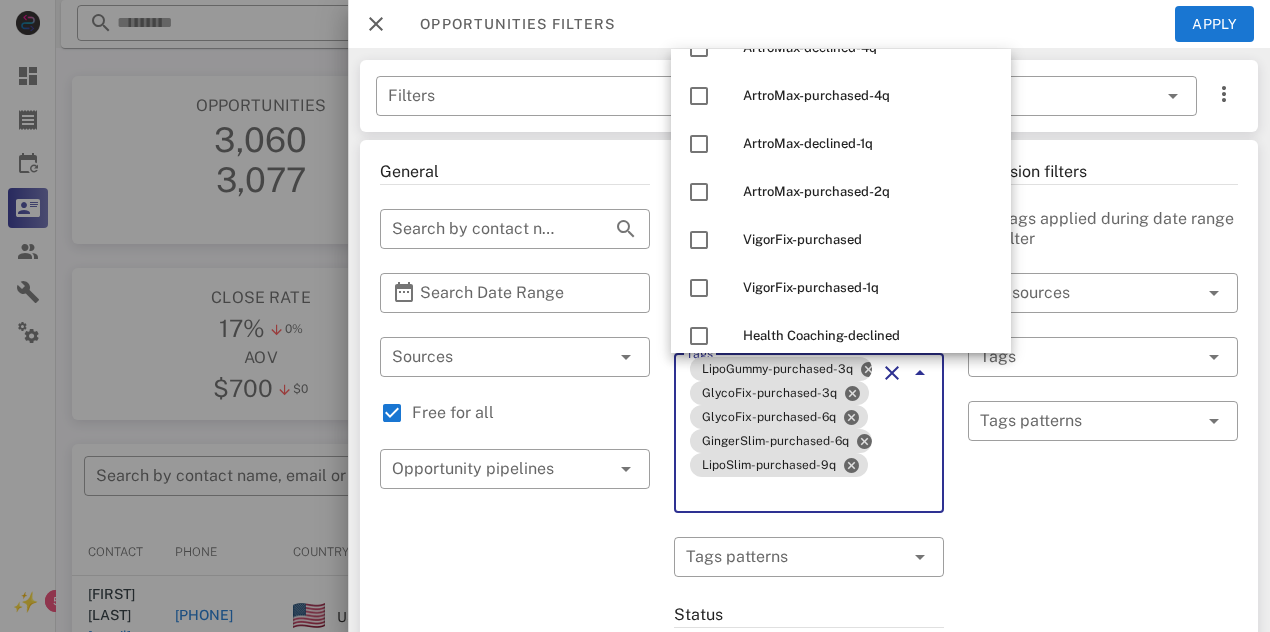 scroll, scrollTop: 19832, scrollLeft: 0, axis: vertical 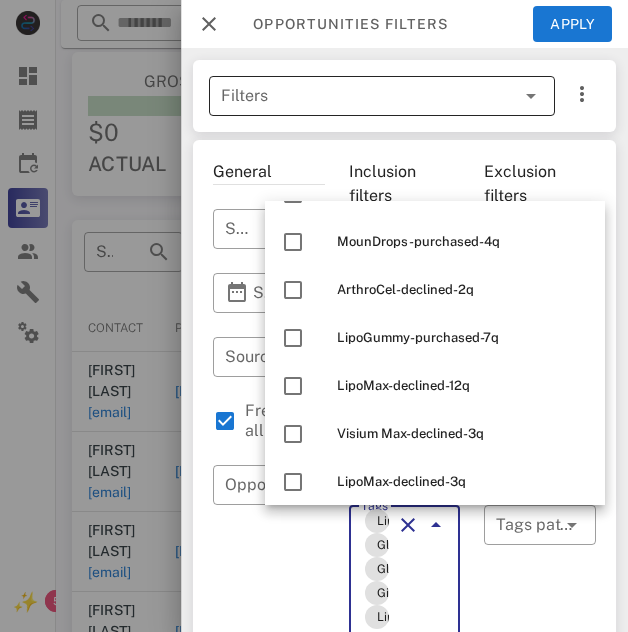 click on "Filters" at bounding box center (354, 96) 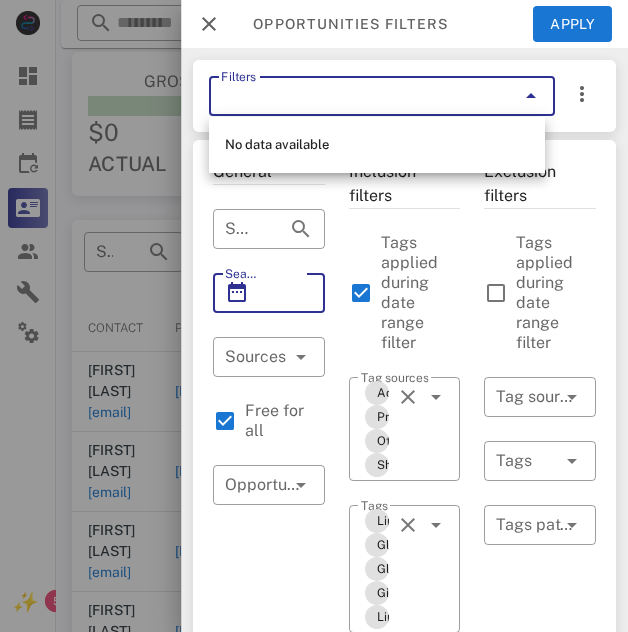 click on "Search Date Range" at bounding box center (269, 293) 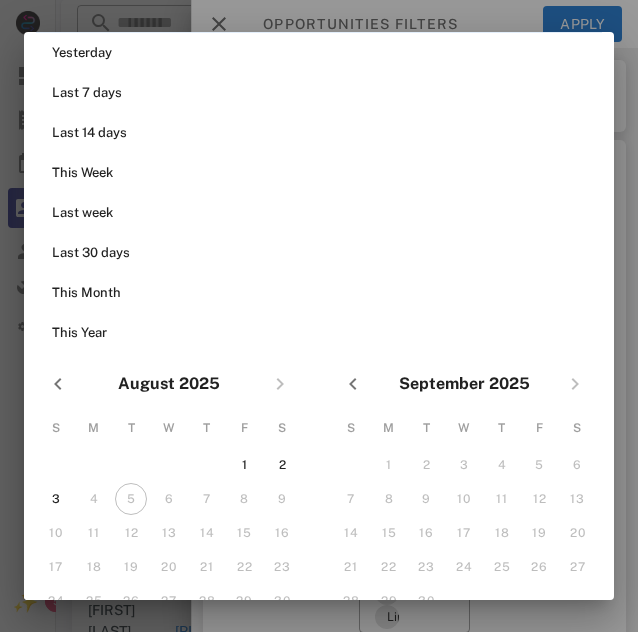 scroll, scrollTop: 62, scrollLeft: 0, axis: vertical 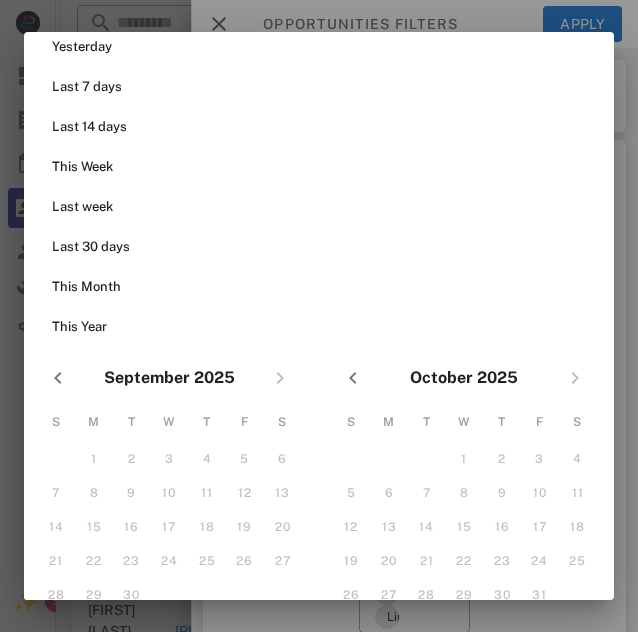 click on "October 2025" at bounding box center (464, 378) 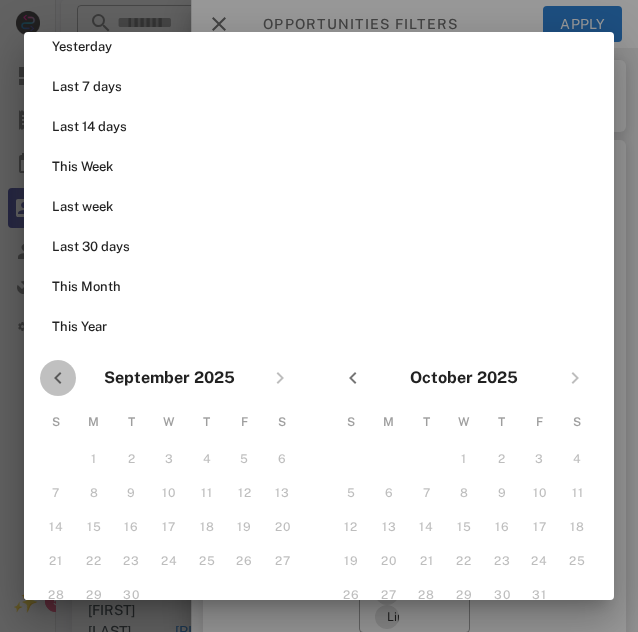 click at bounding box center [58, 378] 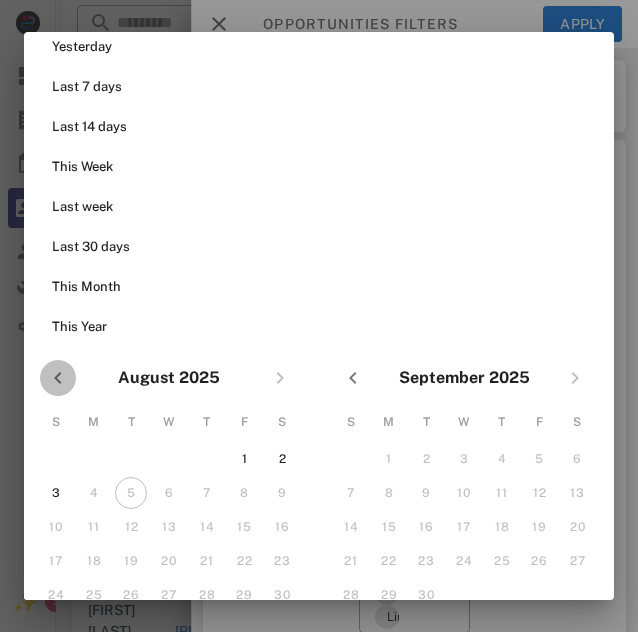 click at bounding box center (58, 378) 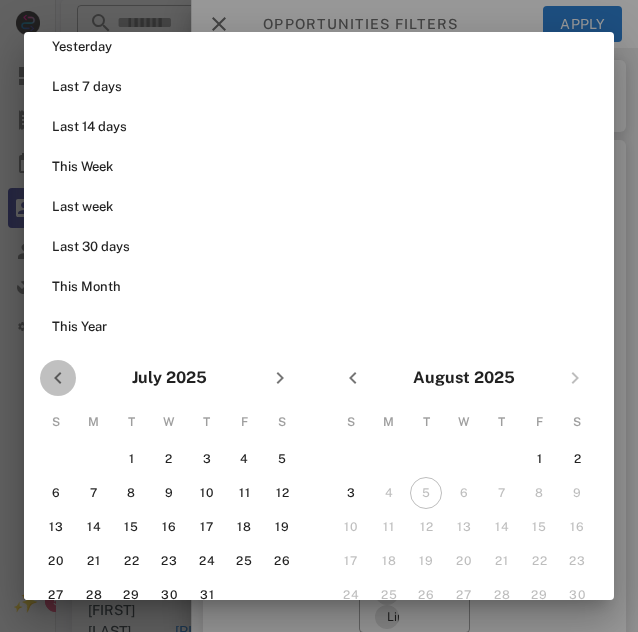 click at bounding box center [58, 378] 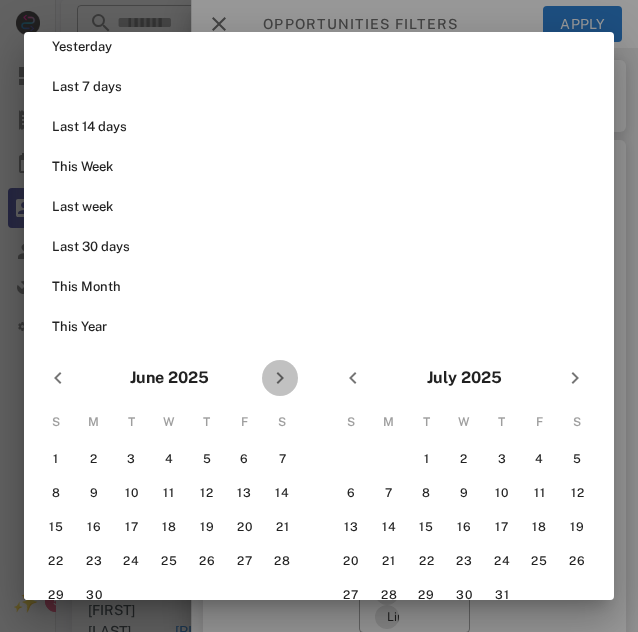 click at bounding box center (280, 378) 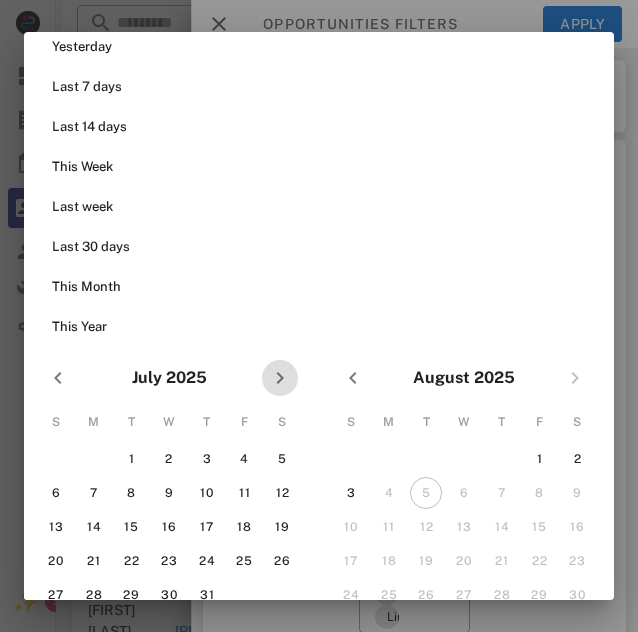 click at bounding box center [280, 378] 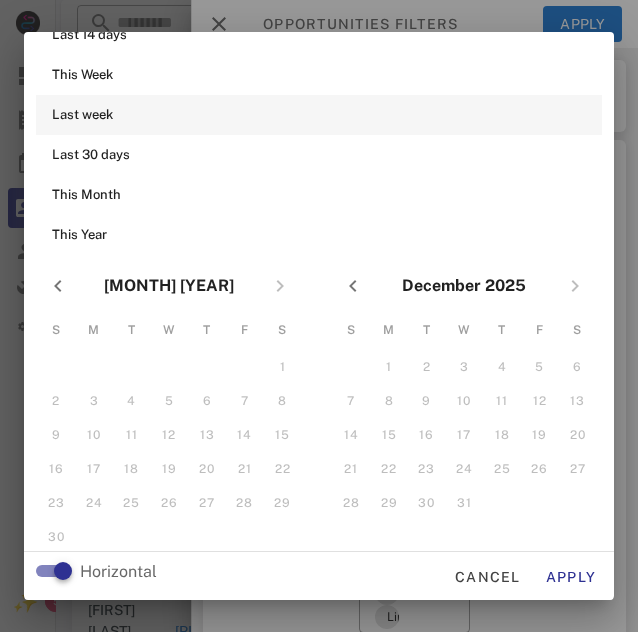 scroll, scrollTop: 154, scrollLeft: 0, axis: vertical 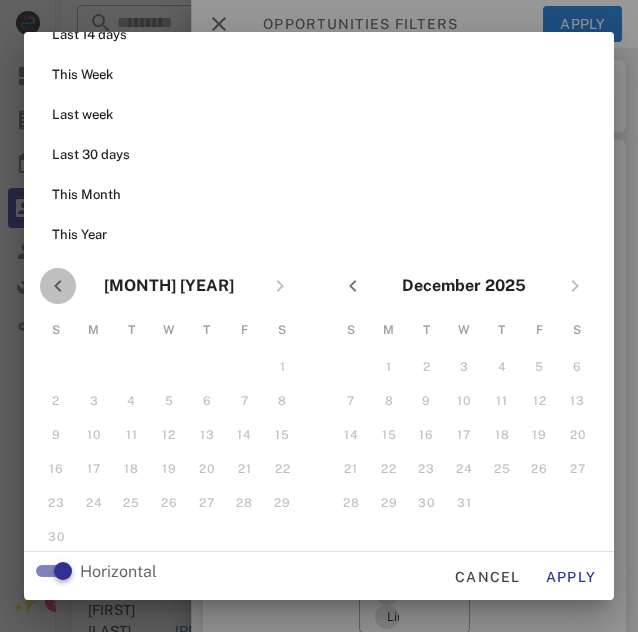 click at bounding box center [58, 286] 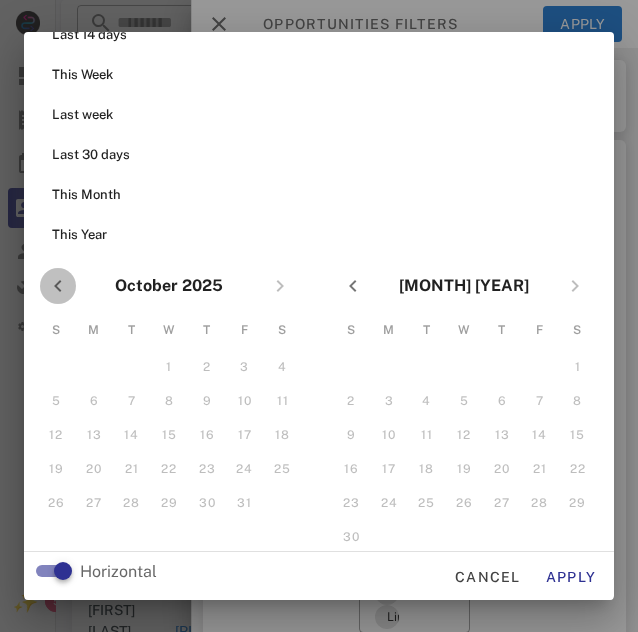 click at bounding box center (58, 286) 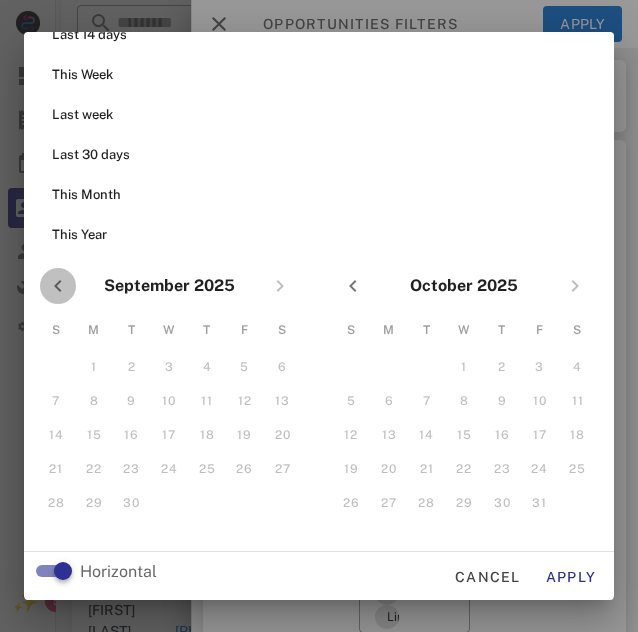 click at bounding box center [58, 286] 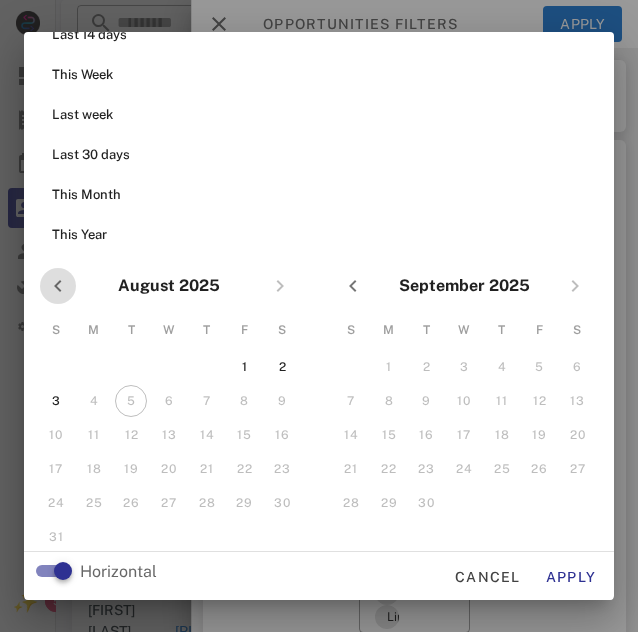 click at bounding box center [58, 286] 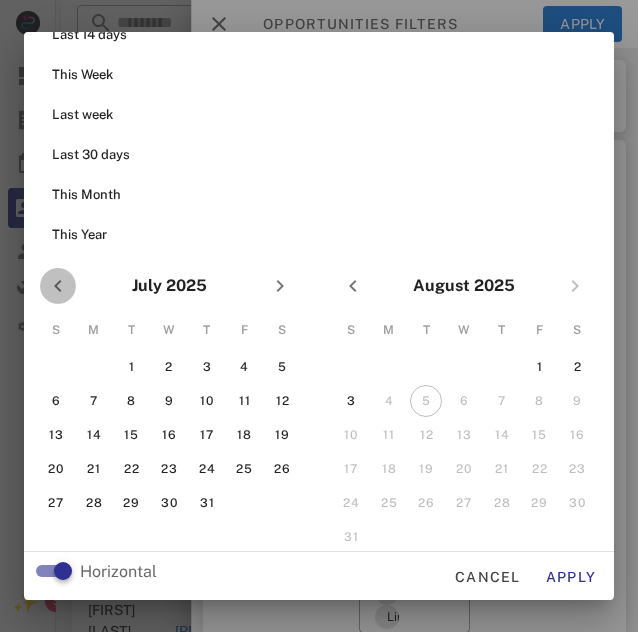click at bounding box center [58, 286] 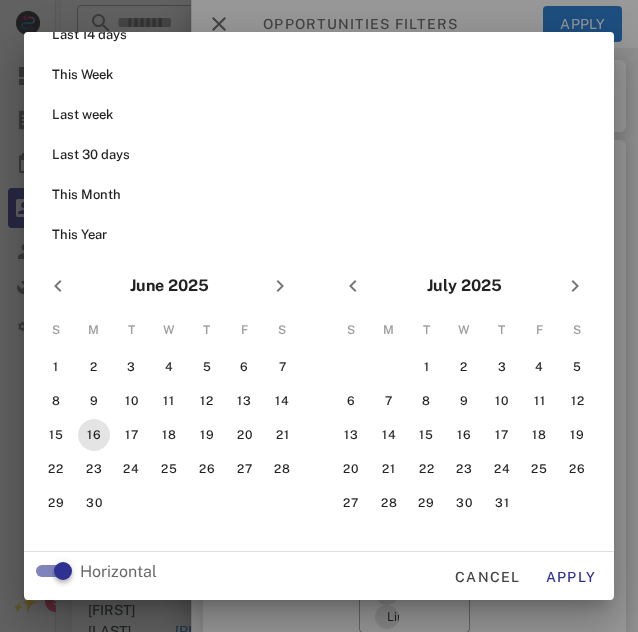 click on "16" at bounding box center (94, 435) 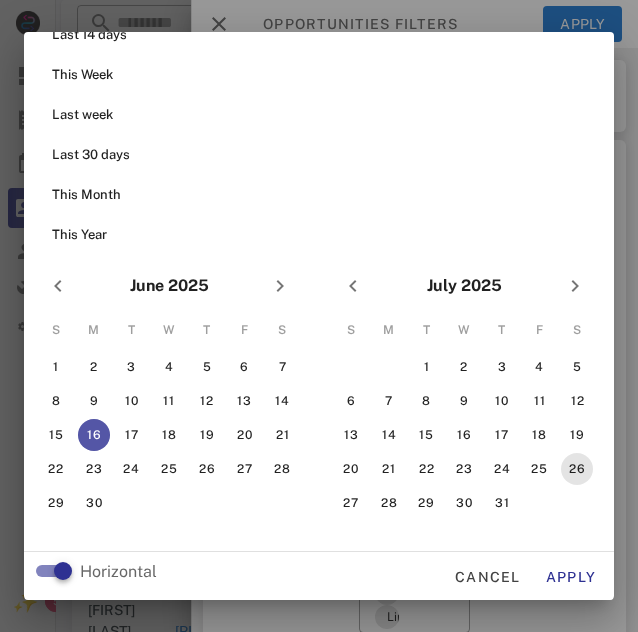 click on "26" at bounding box center [577, 469] 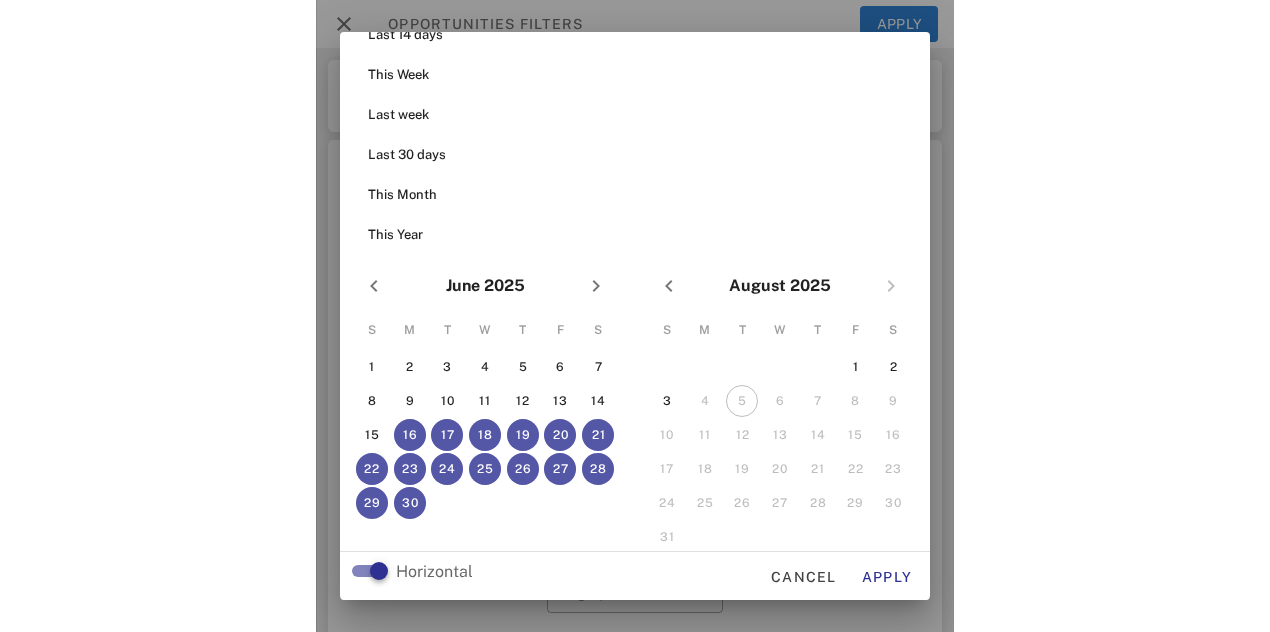 scroll, scrollTop: 0, scrollLeft: 0, axis: both 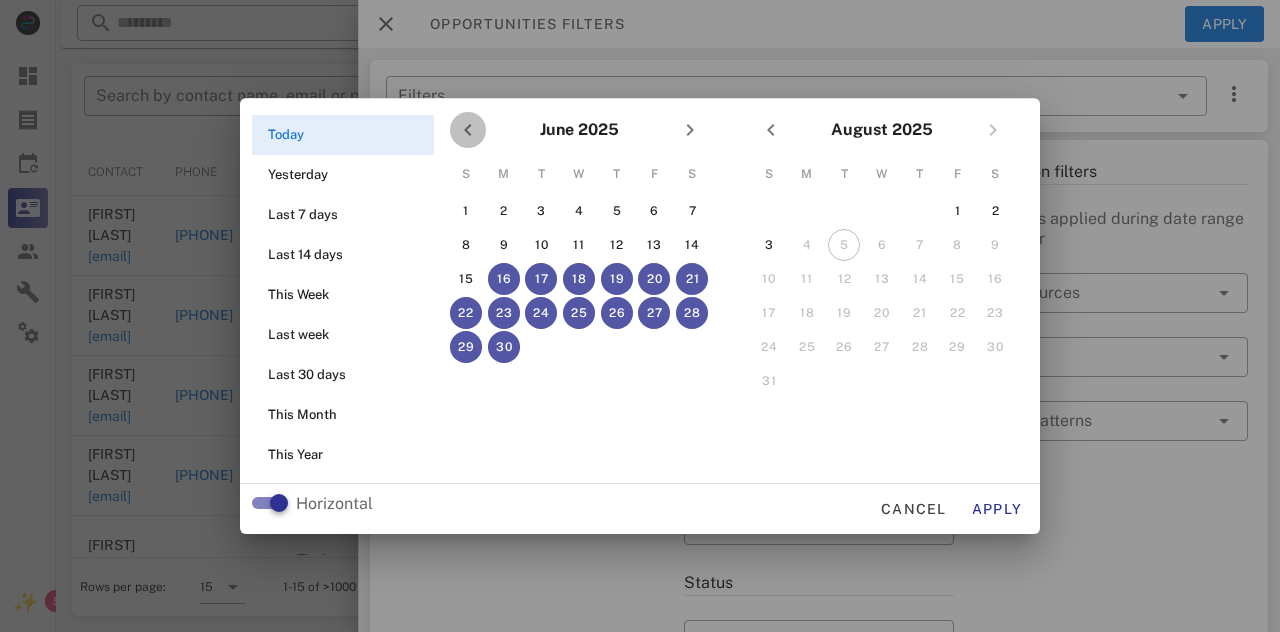 click at bounding box center (468, 130) 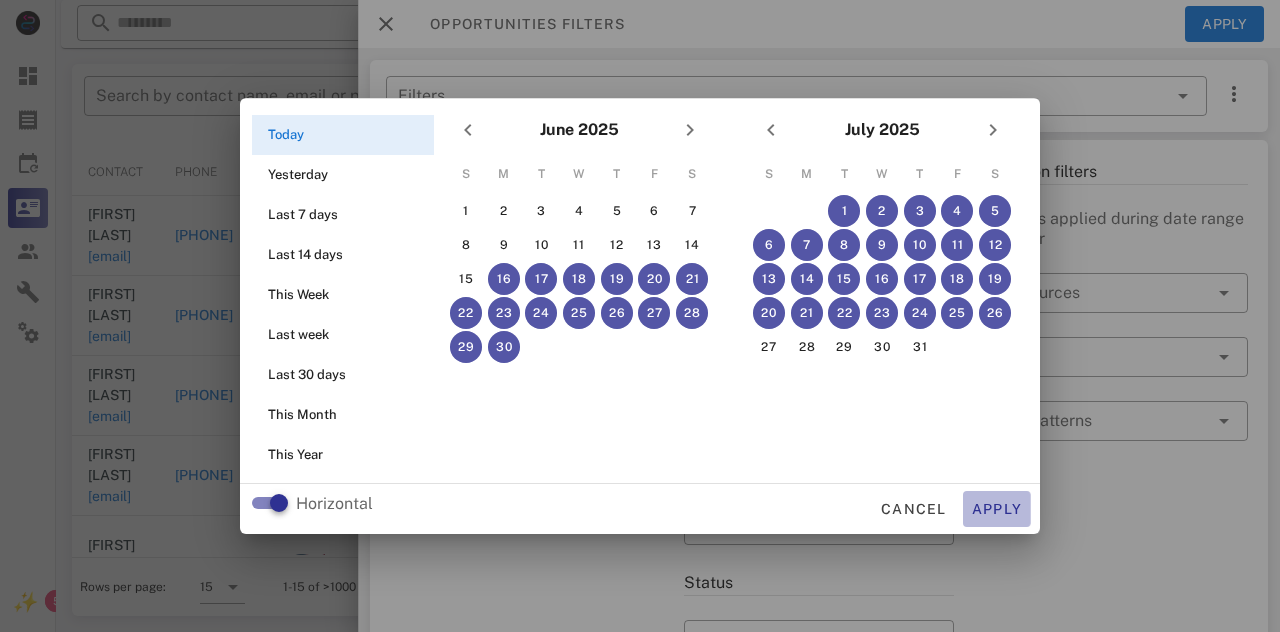 click on "Apply" at bounding box center (997, 509) 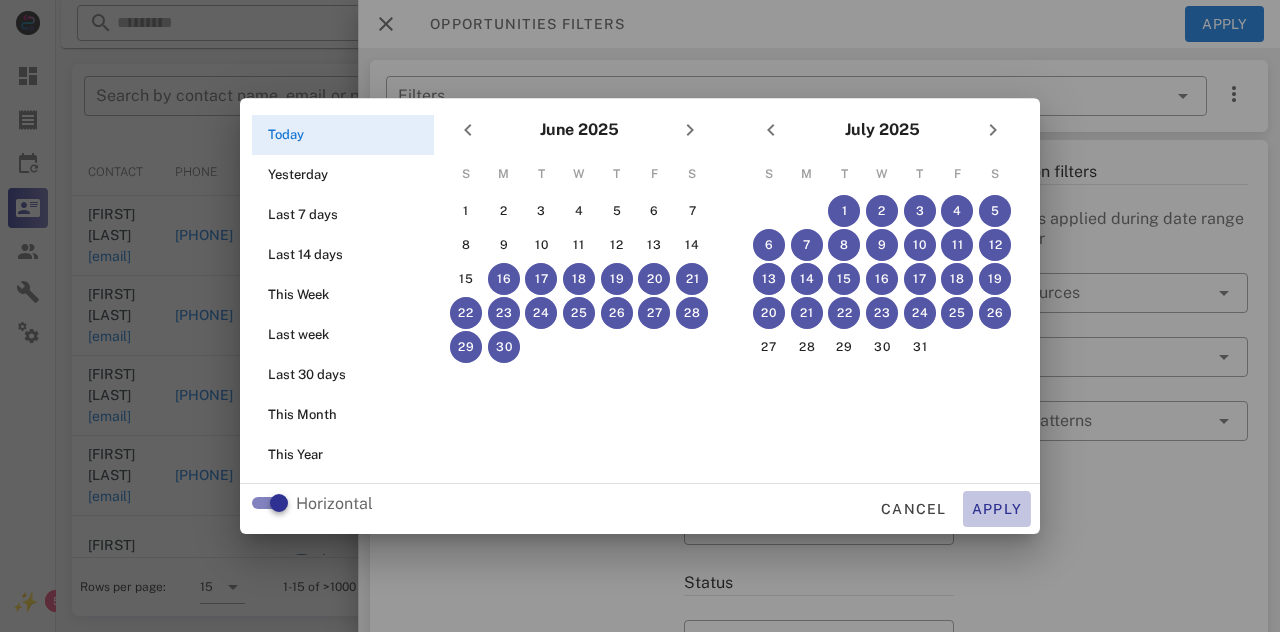 type on "**********" 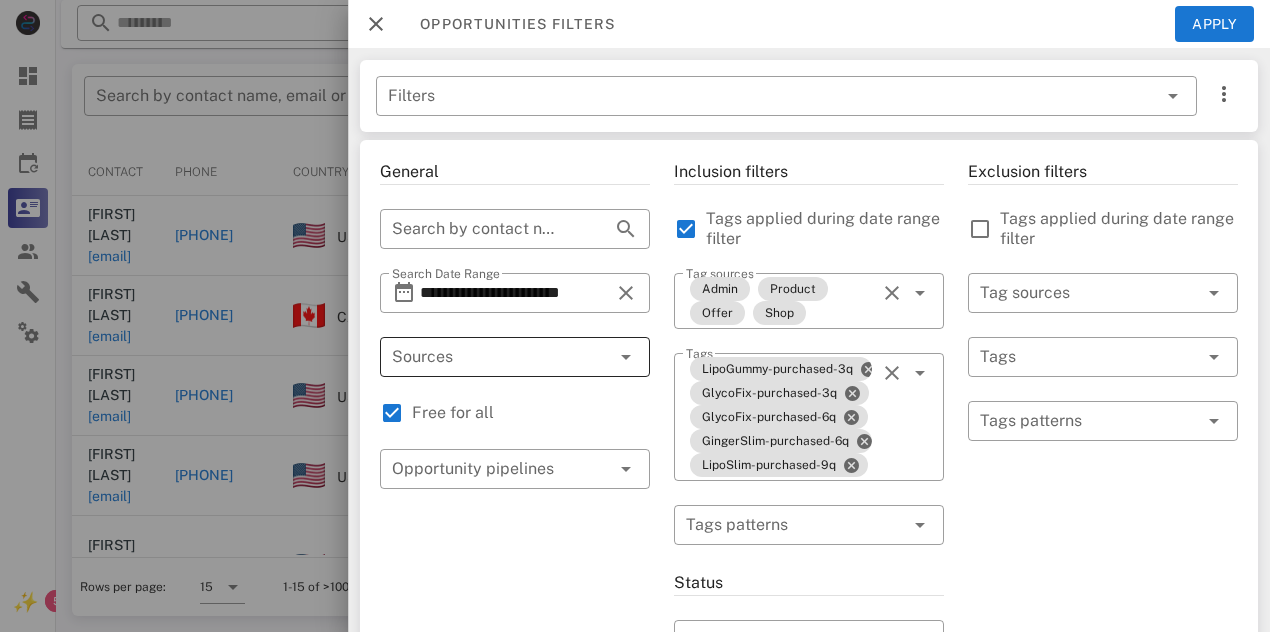 click on "​ Sources" at bounding box center [515, 357] 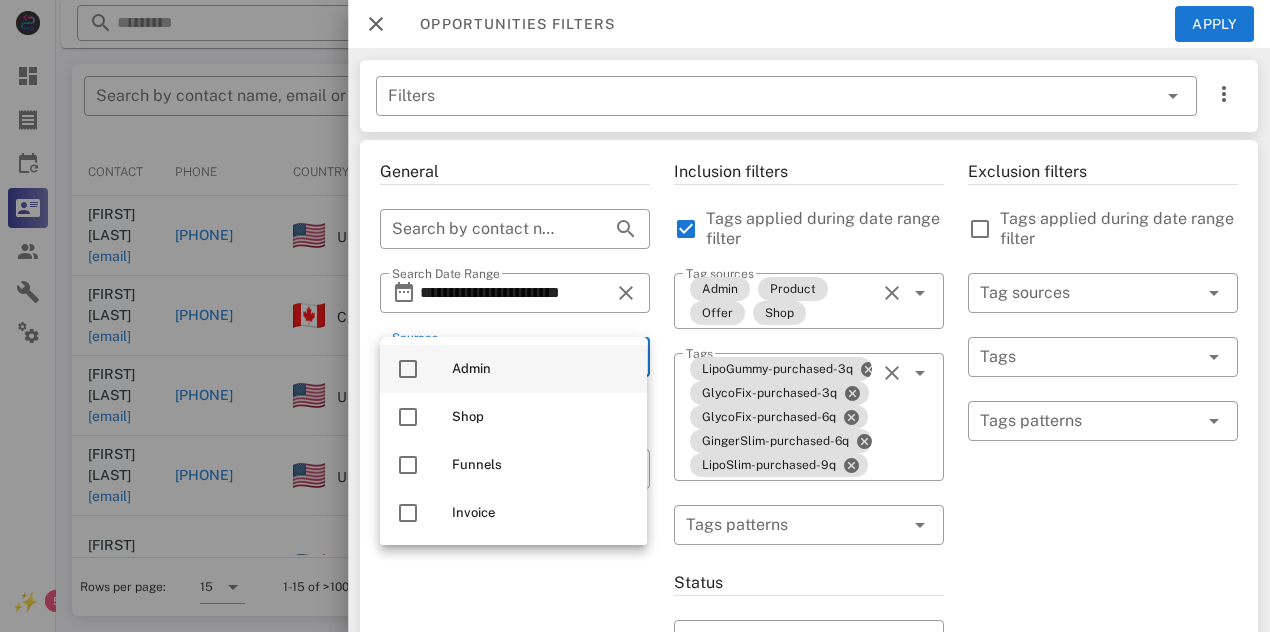 click on "Admin" at bounding box center (541, 369) 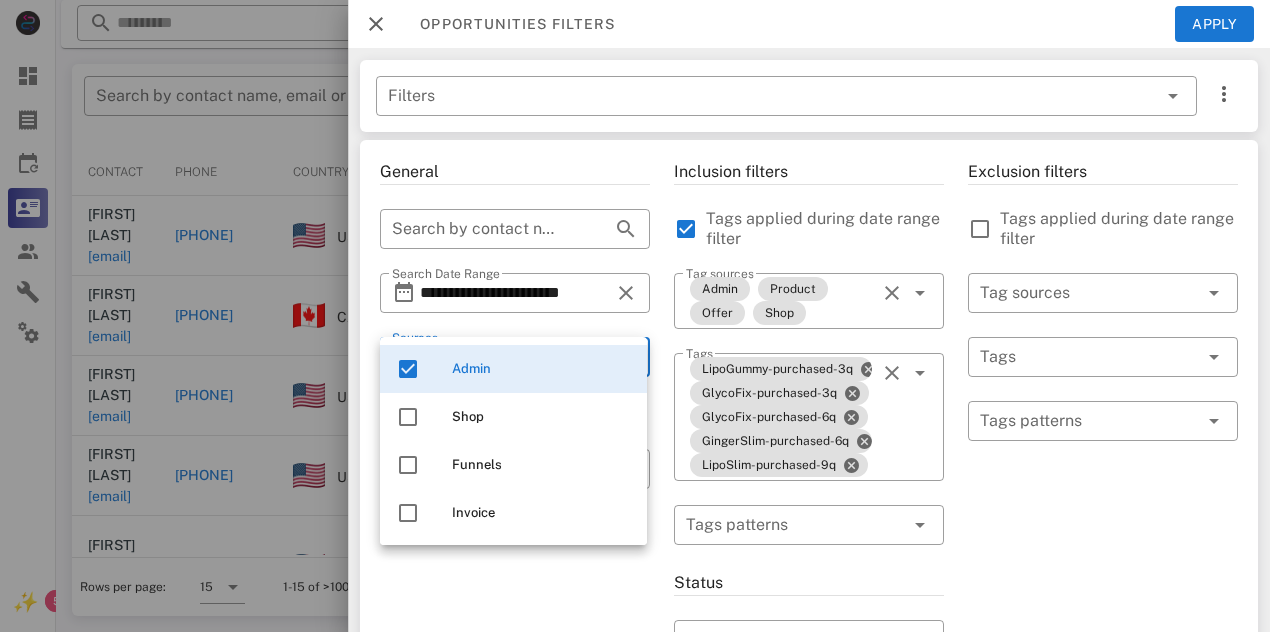 click on "**********" at bounding box center [515, 769] 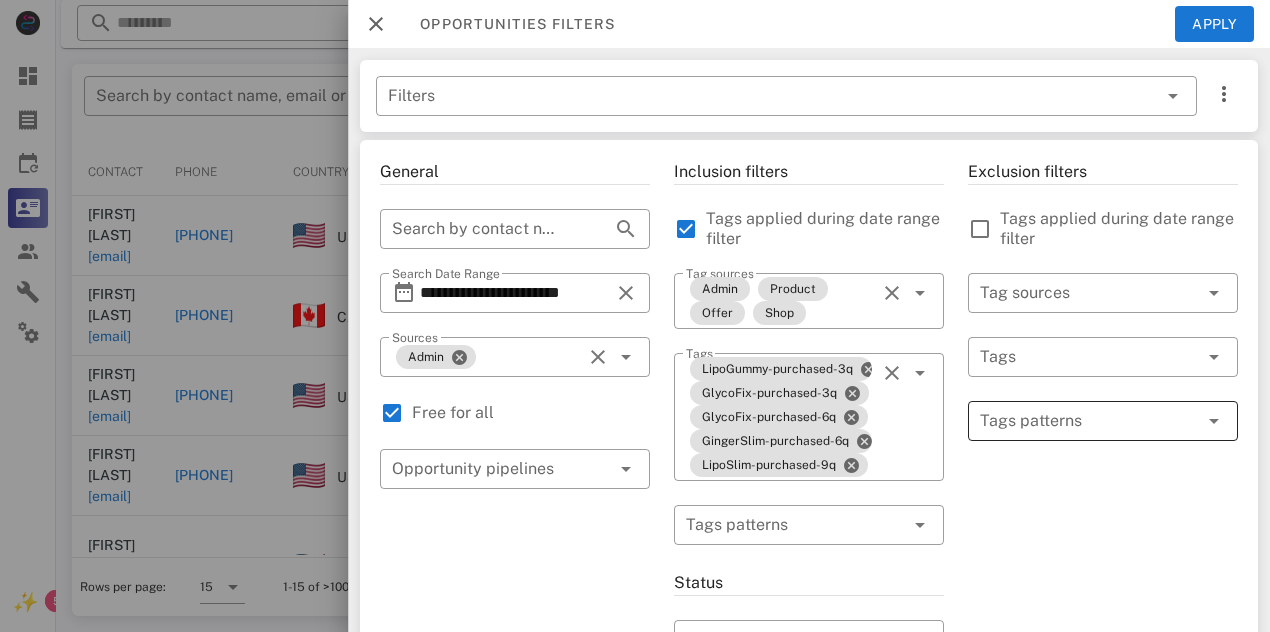 click at bounding box center [1089, 421] 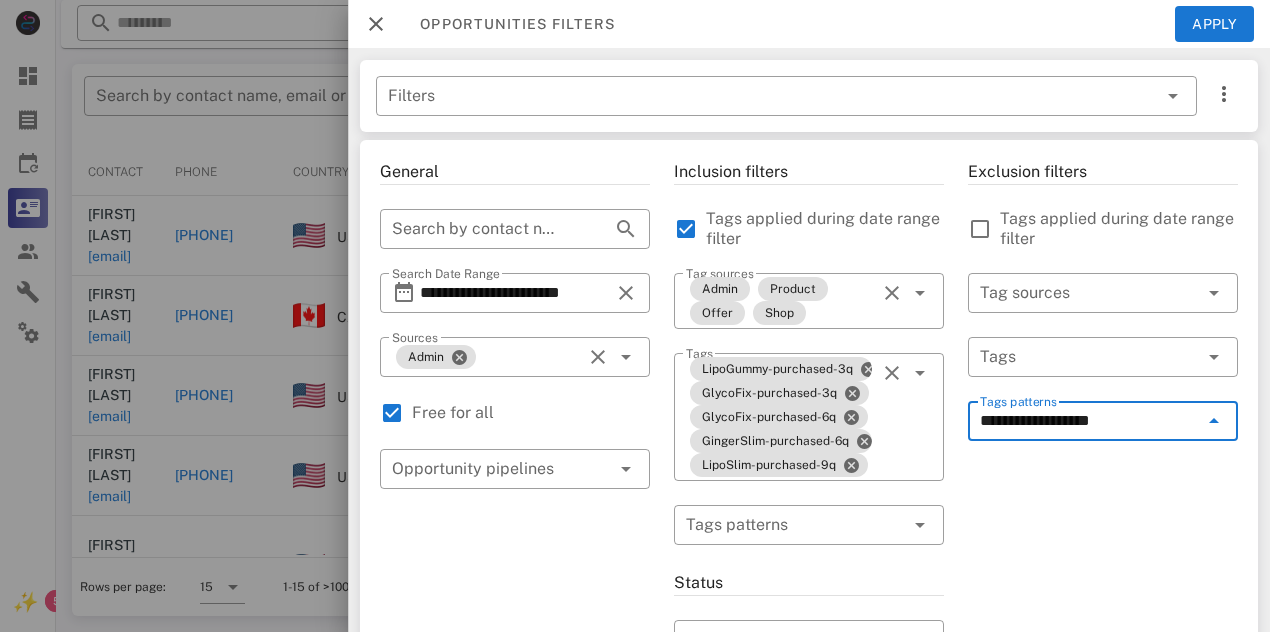 click on "**********" at bounding box center [1089, 421] 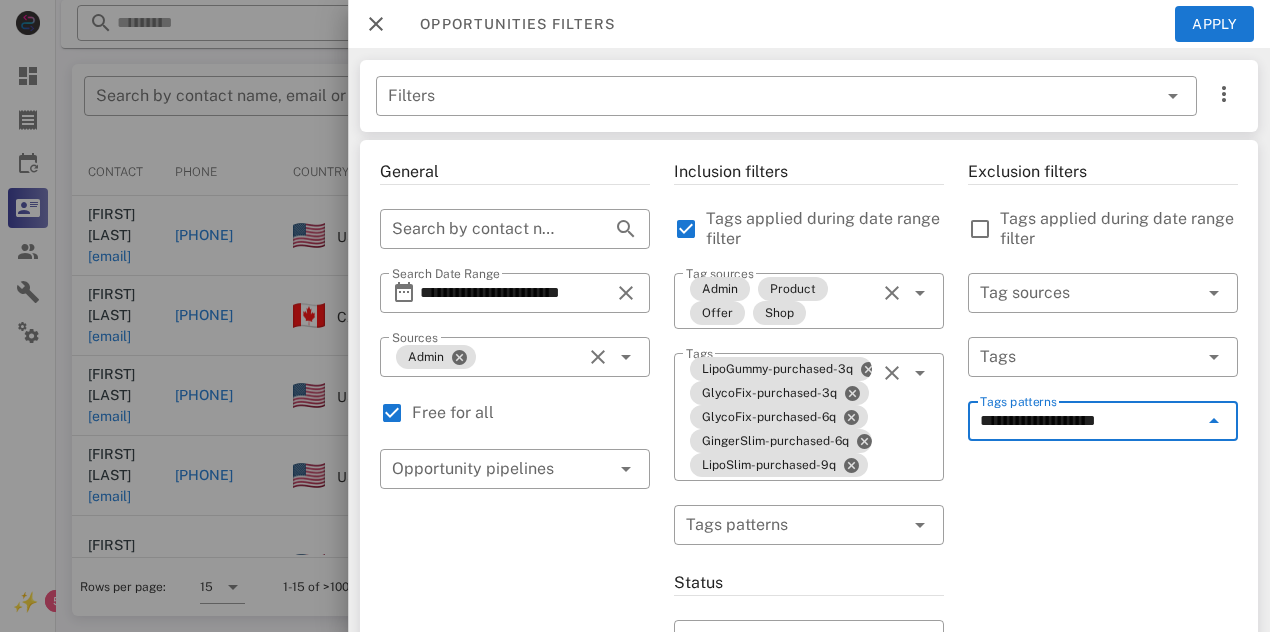 type on "**********" 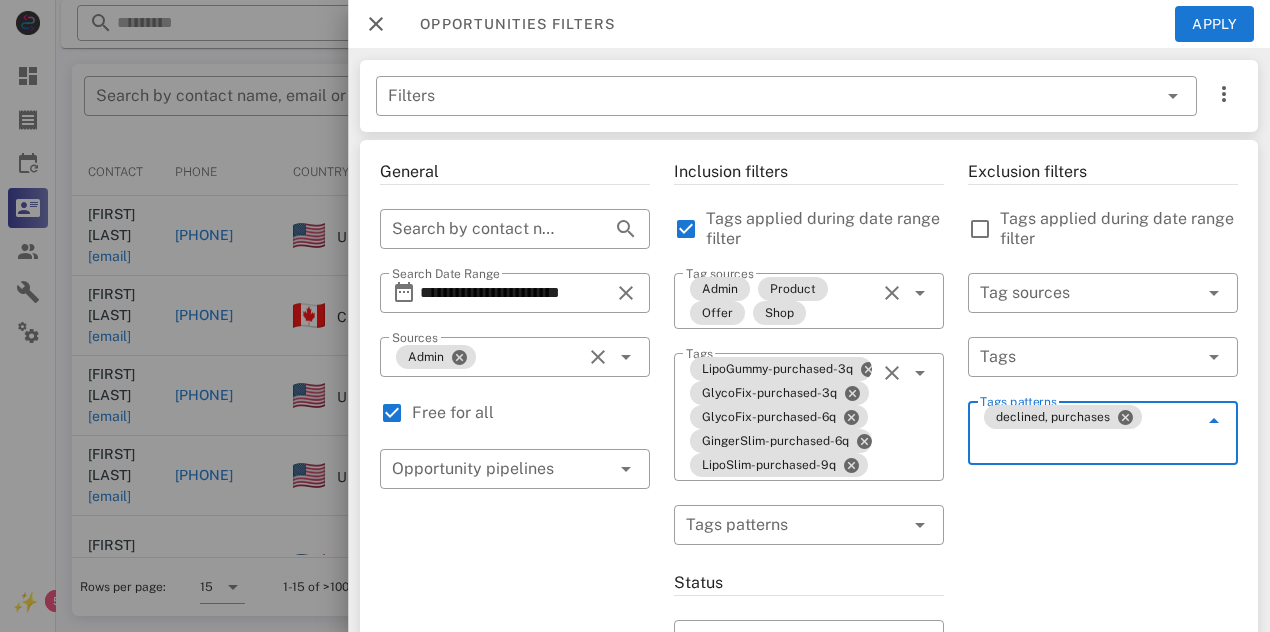 click on "Exclusion filters Tags applied during date range filter ​ Tag sources ​ Tags ​ Tags patterns declined, purchases" at bounding box center (1103, 769) 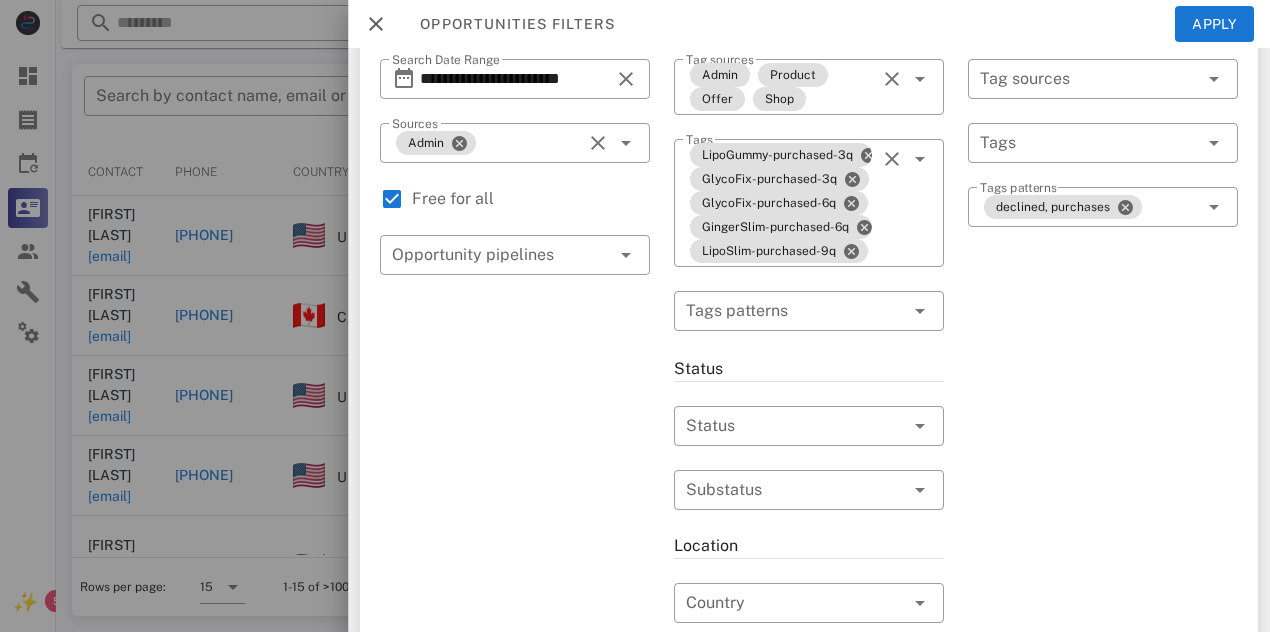 scroll, scrollTop: 189, scrollLeft: 0, axis: vertical 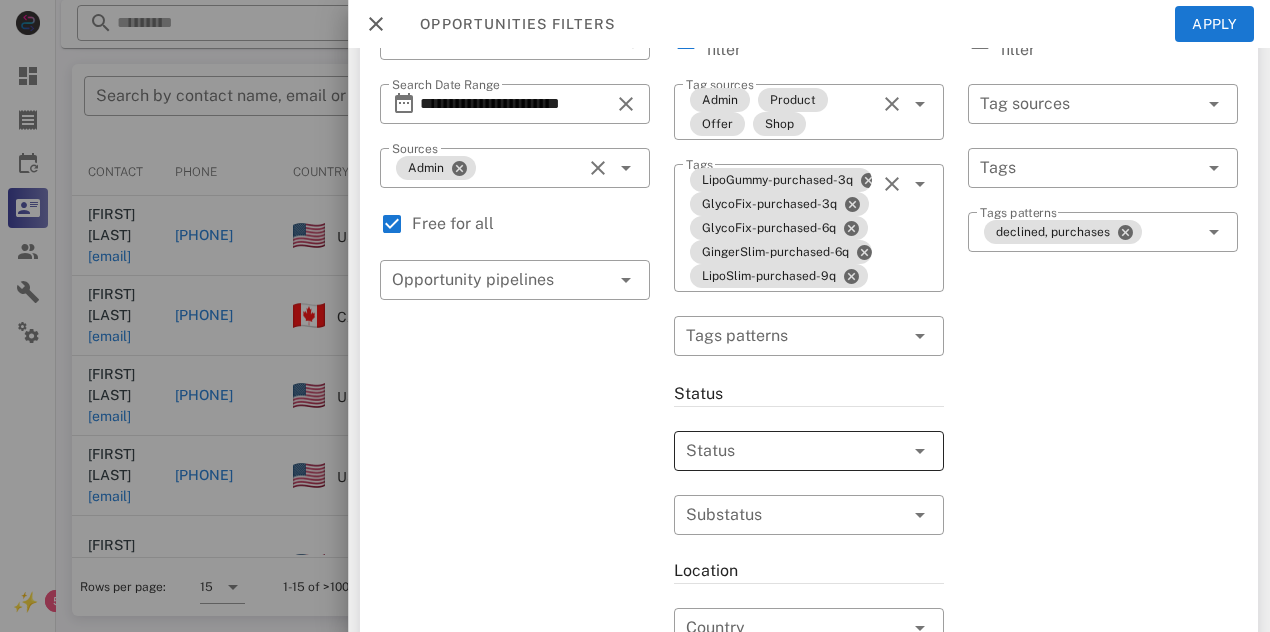 click at bounding box center [781, 451] 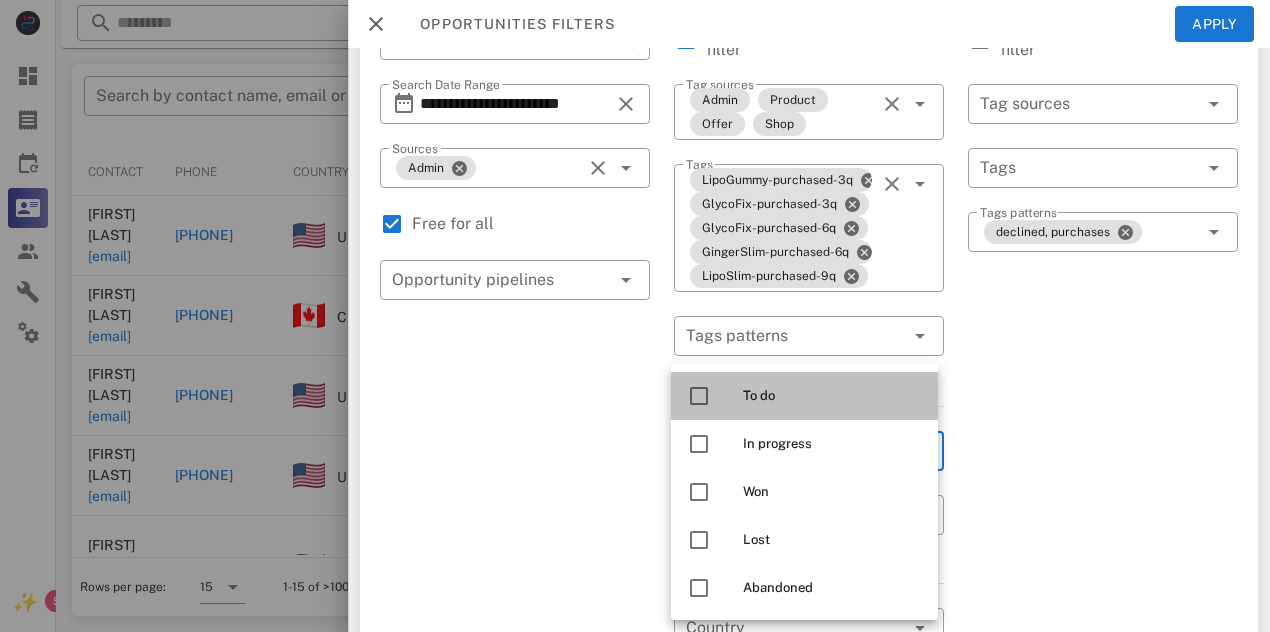 click at bounding box center (699, 396) 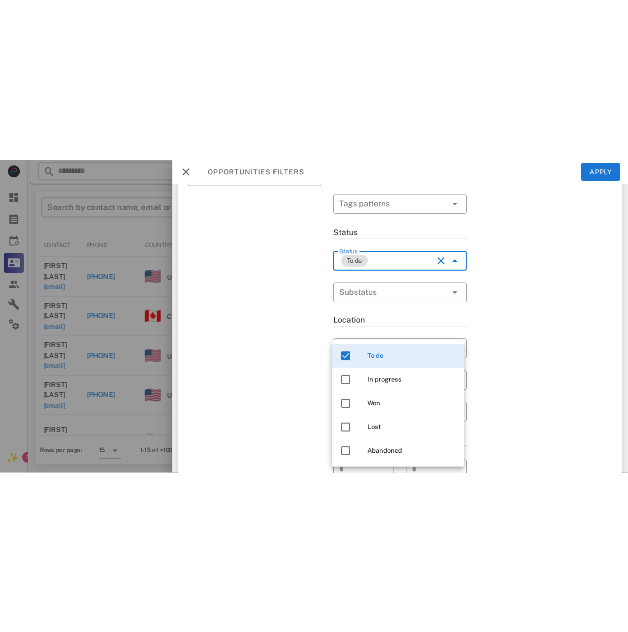 scroll, scrollTop: 446, scrollLeft: 0, axis: vertical 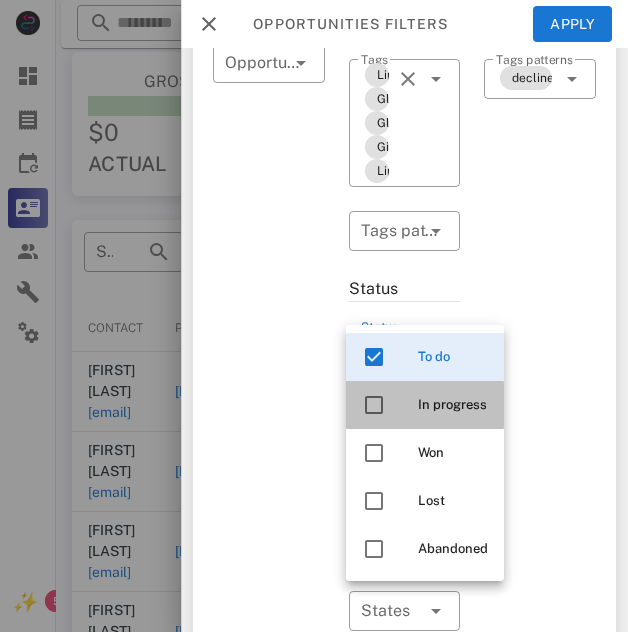 click at bounding box center [374, 405] 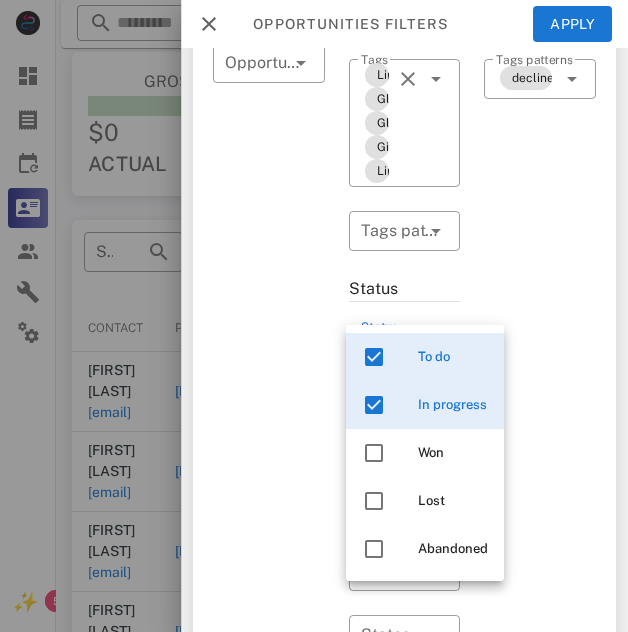 click on "Exclusion filters Tags applied during date range filter ​ Tag sources ​ Tags ​ Tags patterns declined, purchases" at bounding box center (540, 447) 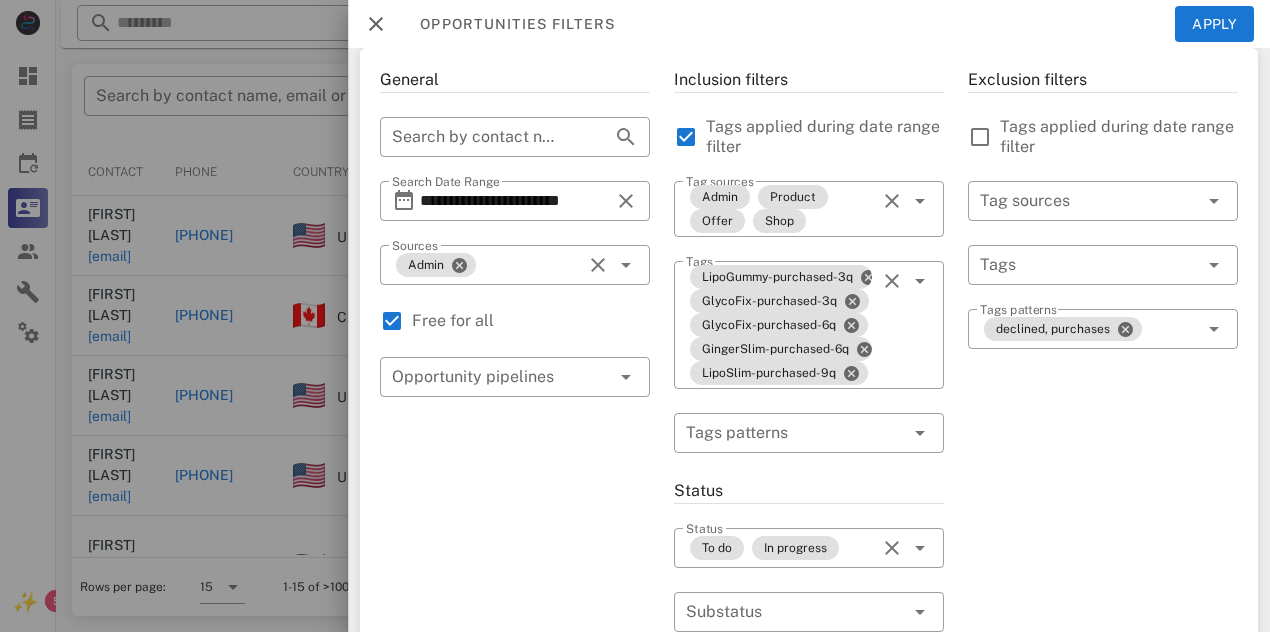 scroll, scrollTop: 89, scrollLeft: 0, axis: vertical 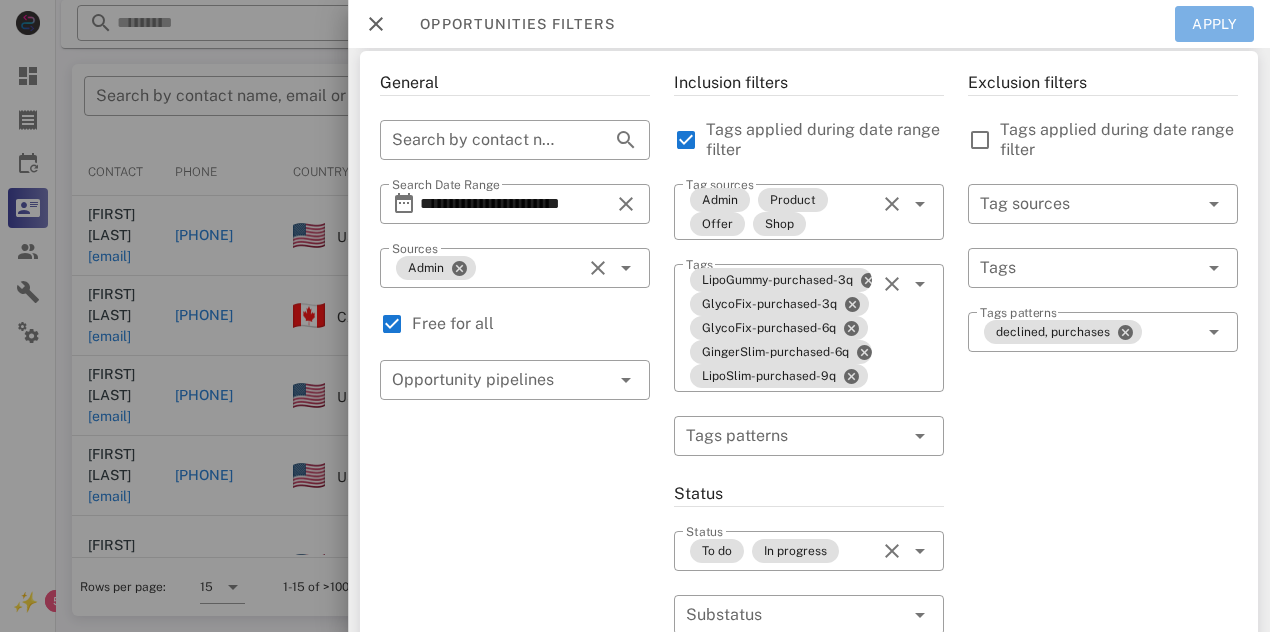 click on "Apply" at bounding box center (1215, 24) 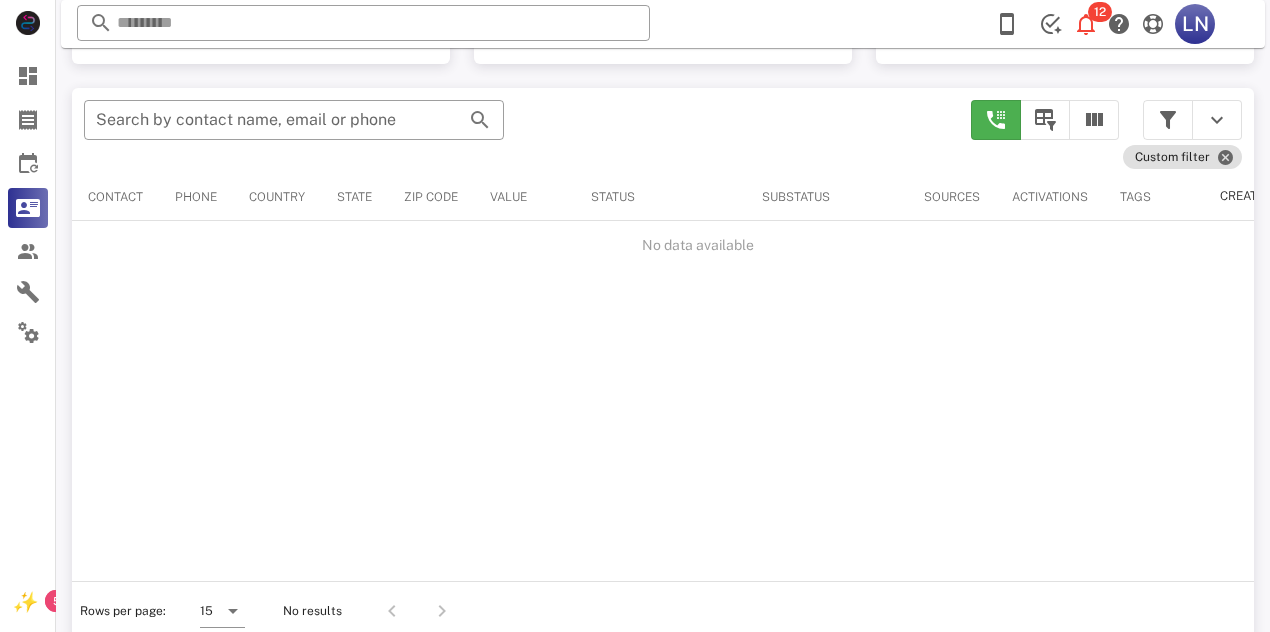scroll, scrollTop: 380, scrollLeft: 0, axis: vertical 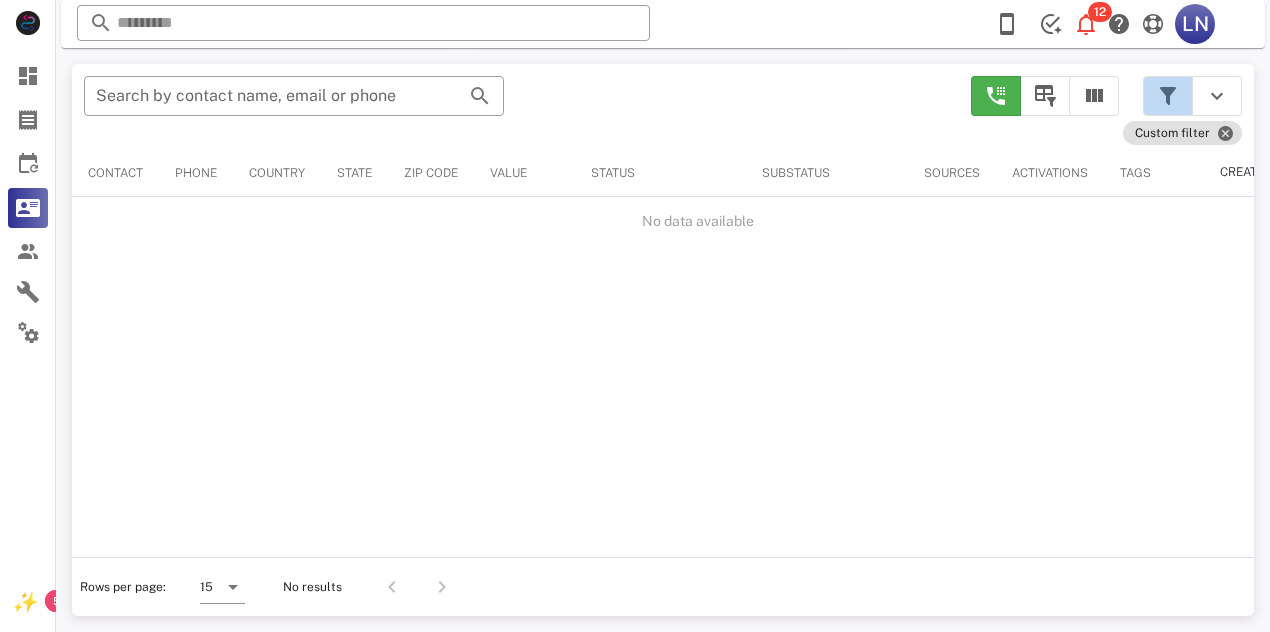 click at bounding box center [1168, 96] 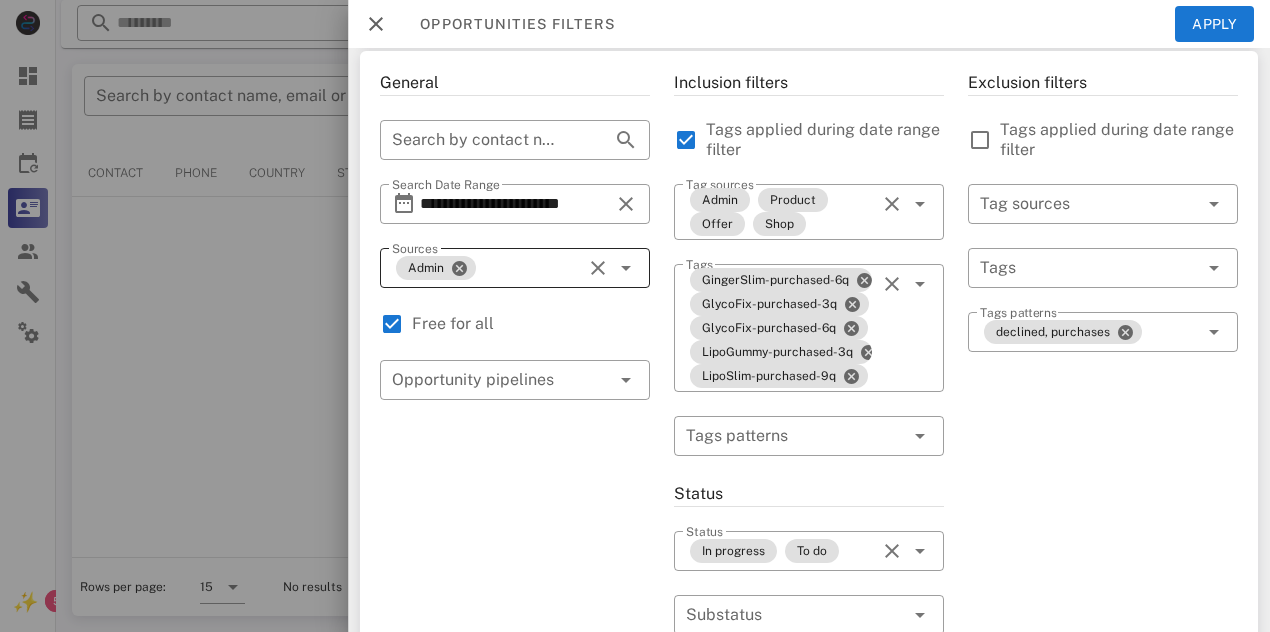click at bounding box center (598, 268) 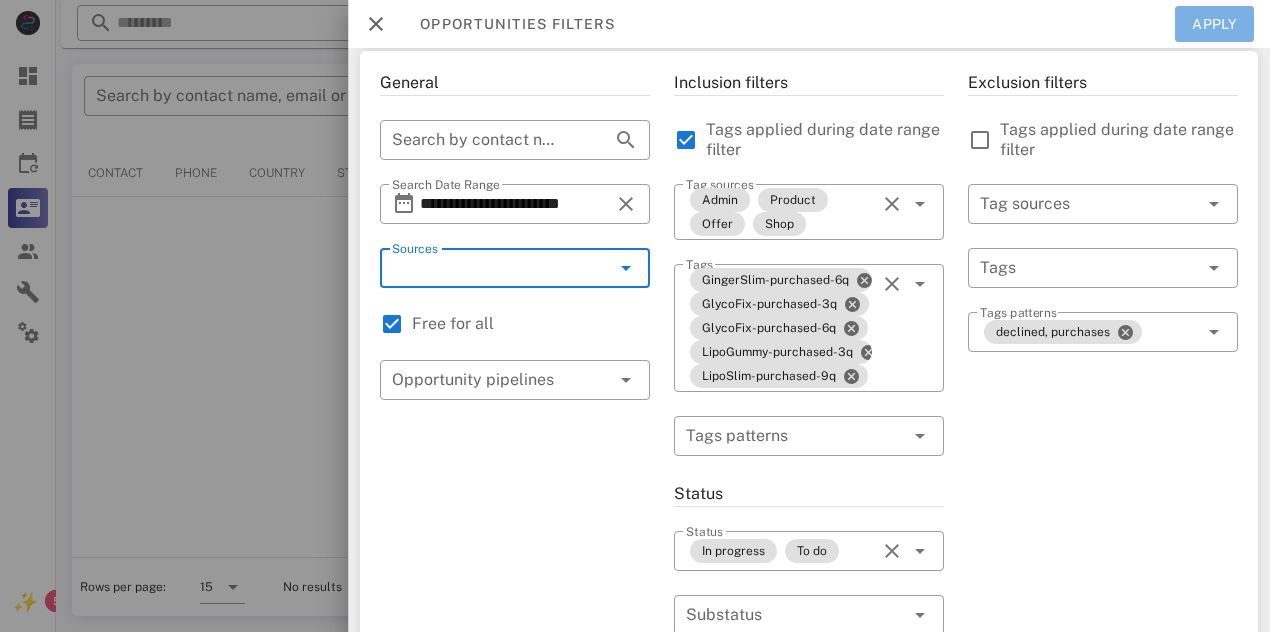 click on "Apply" at bounding box center (1215, 24) 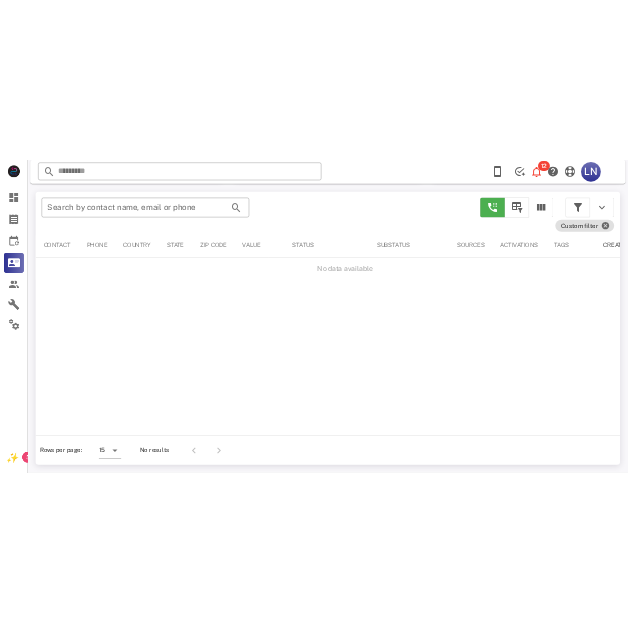 scroll, scrollTop: 380, scrollLeft: 0, axis: vertical 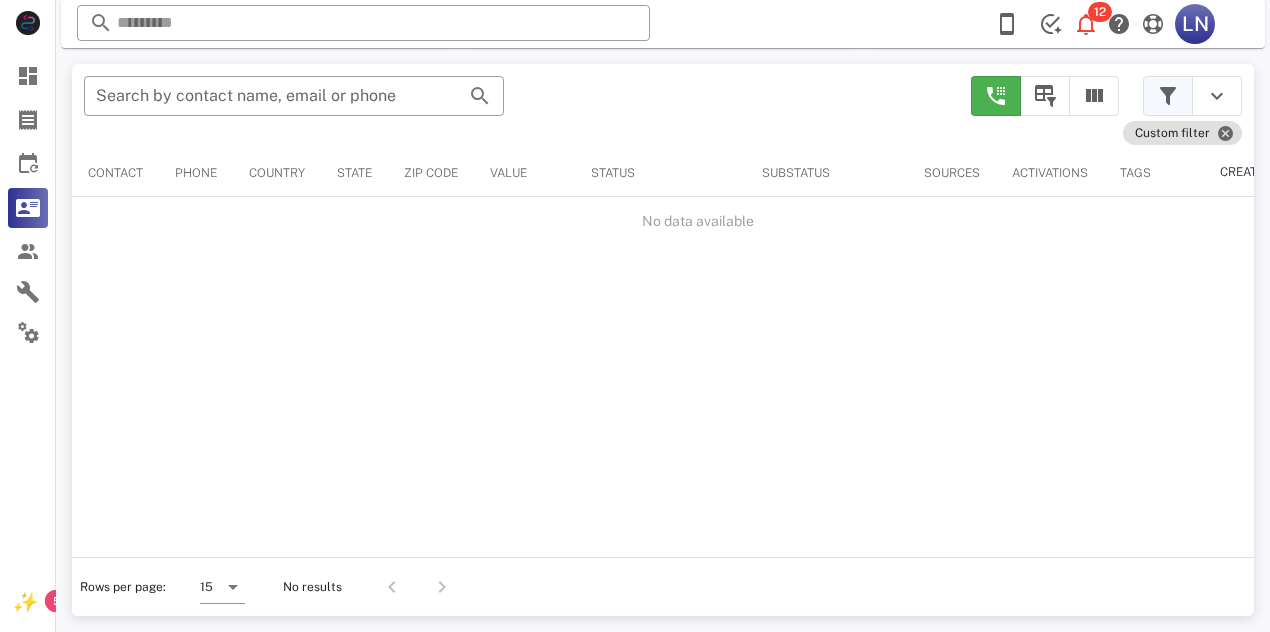 click at bounding box center (1168, 96) 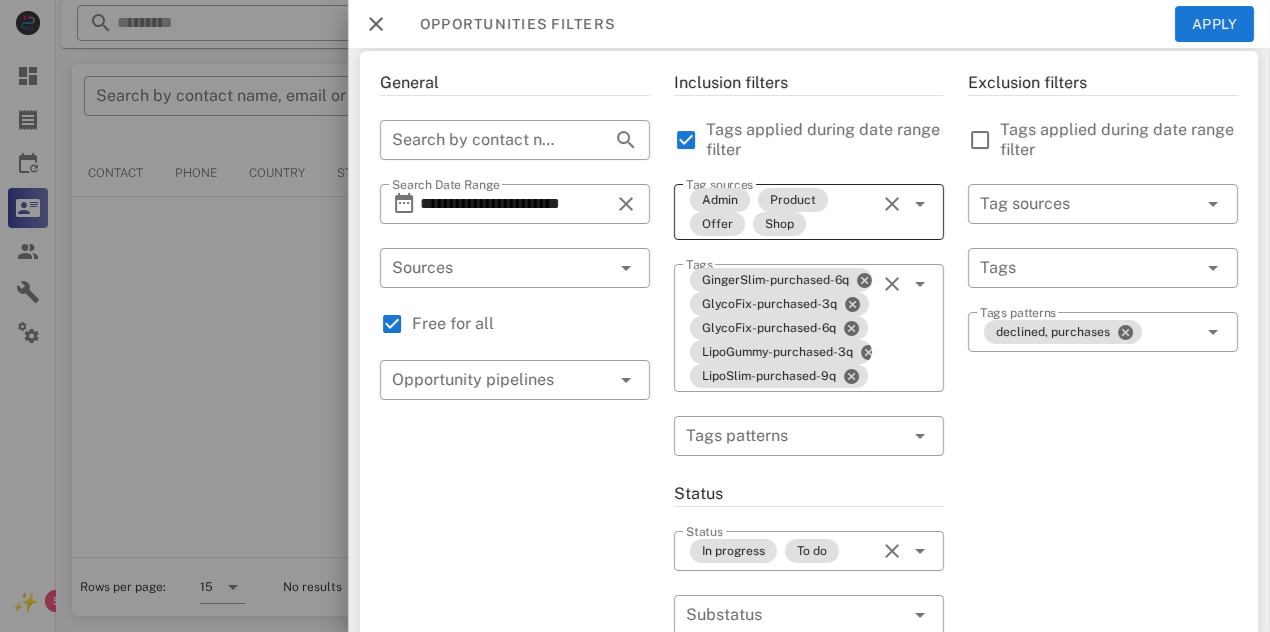 click at bounding box center (892, 204) 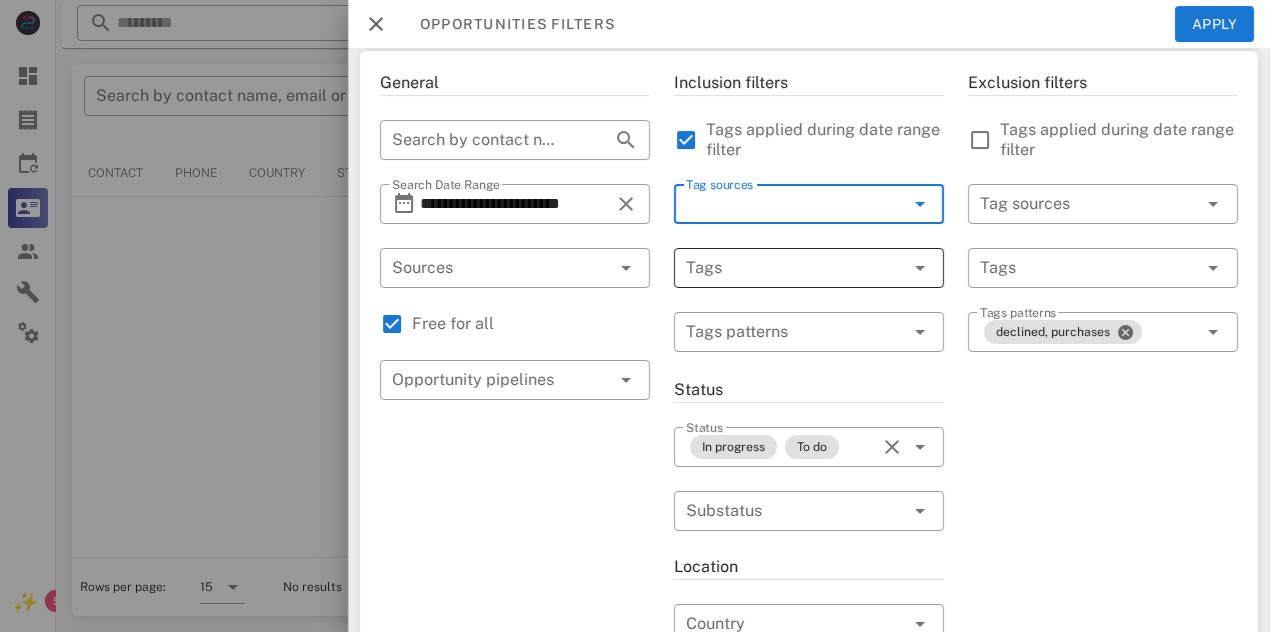 click at bounding box center [920, 268] 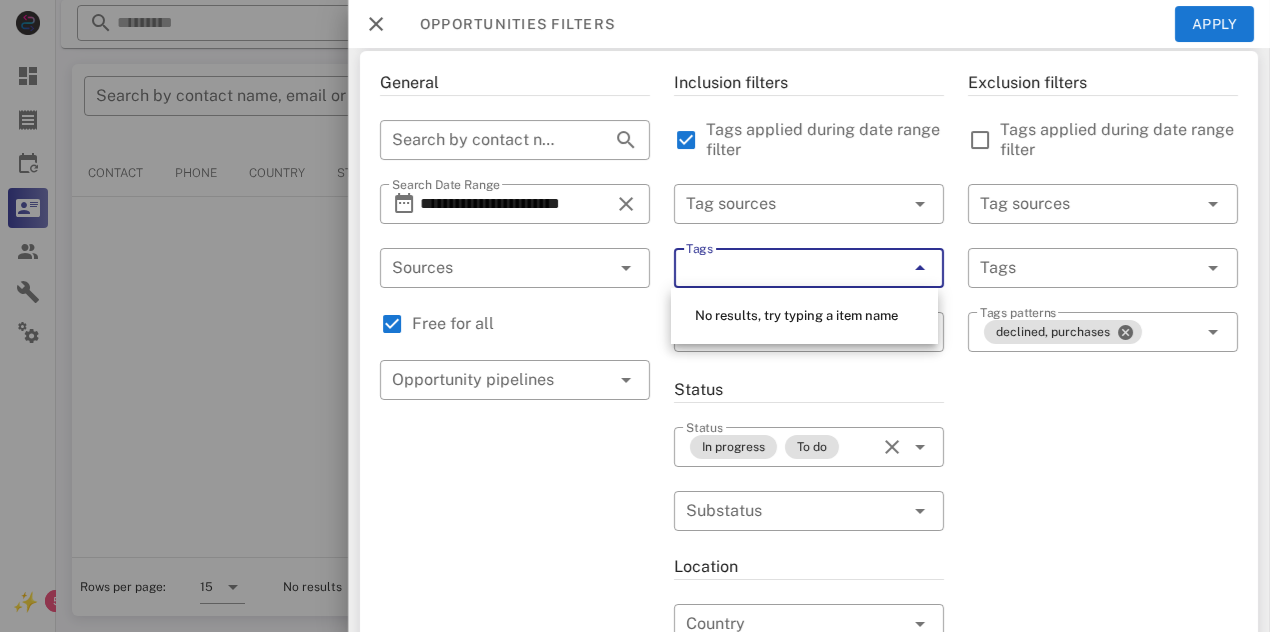 click at bounding box center (920, 268) 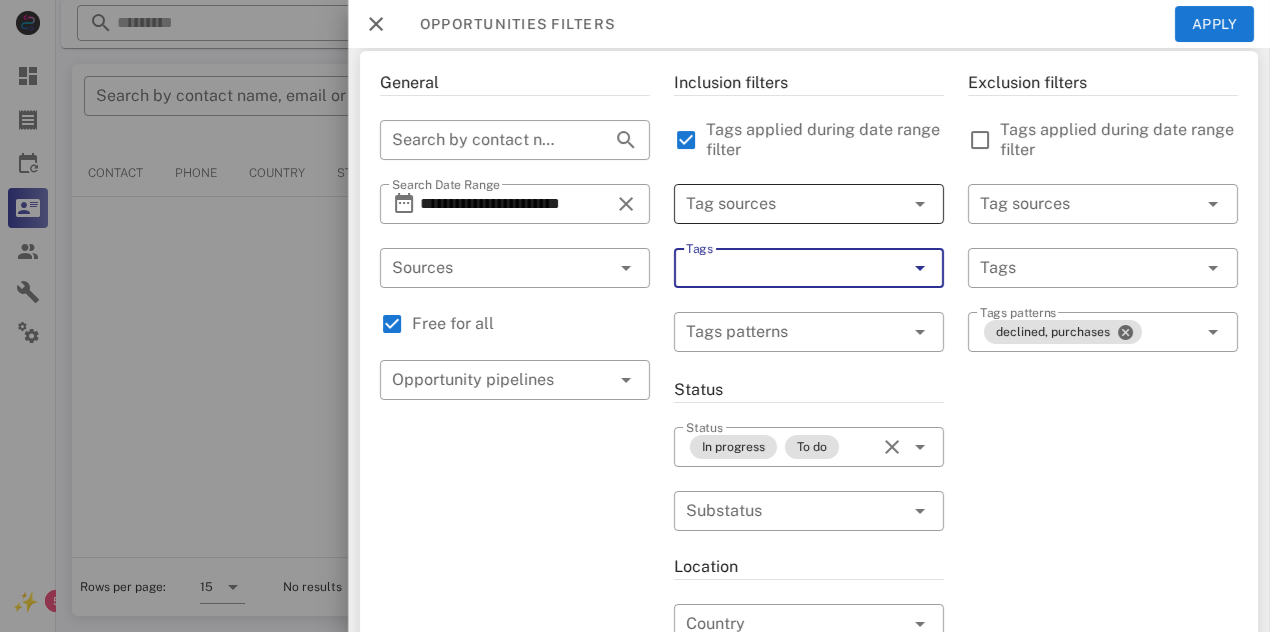 click at bounding box center [920, 204] 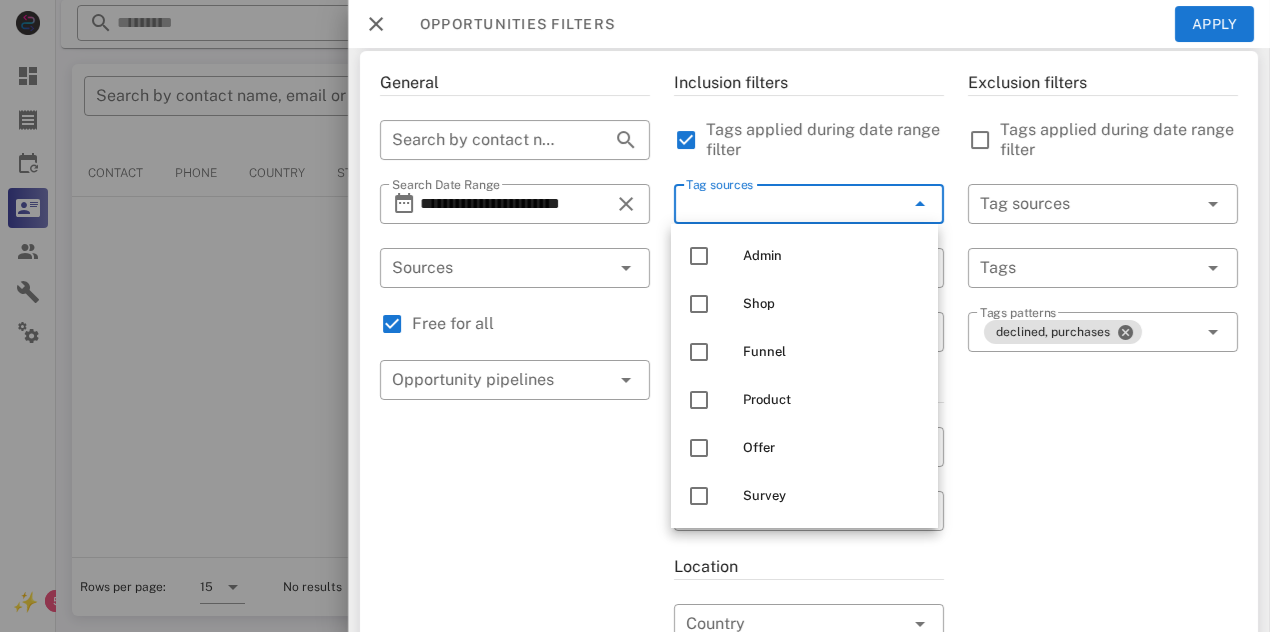 click at bounding box center [635, 316] 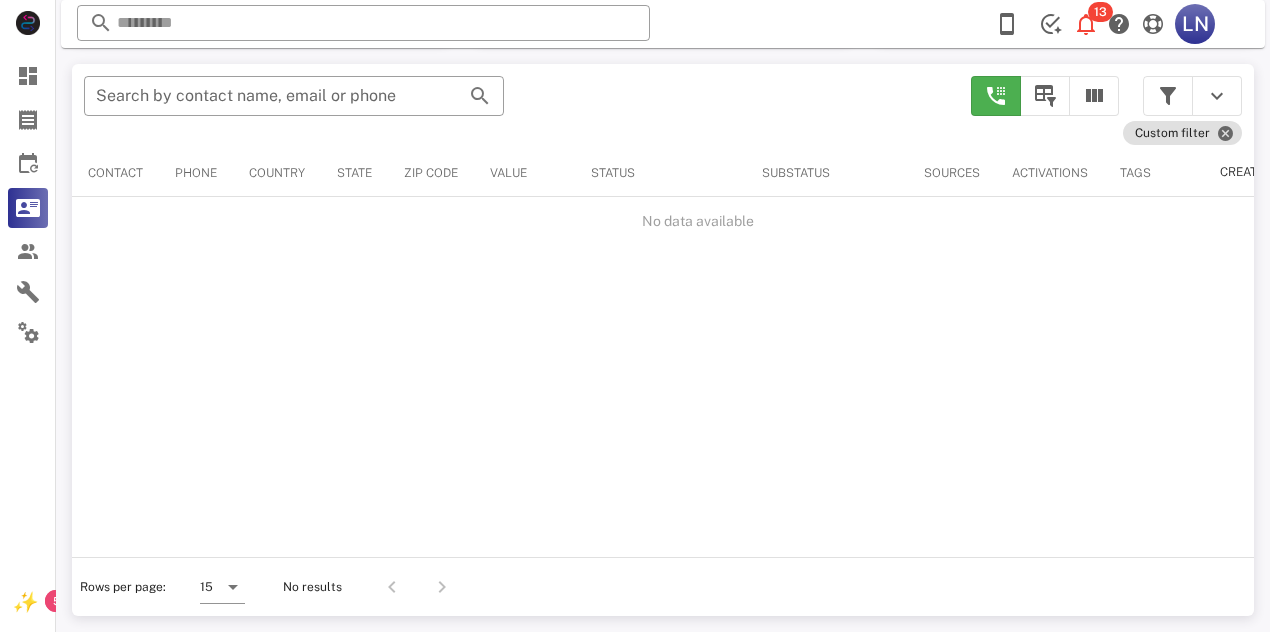 click on "​ Search by contact name, email or phone Custom filter Contact Phone Country State Zip code Value Status Substatus Sources Activations Tags Created at No data available Rows per page: 15  No results" at bounding box center [663, 340] 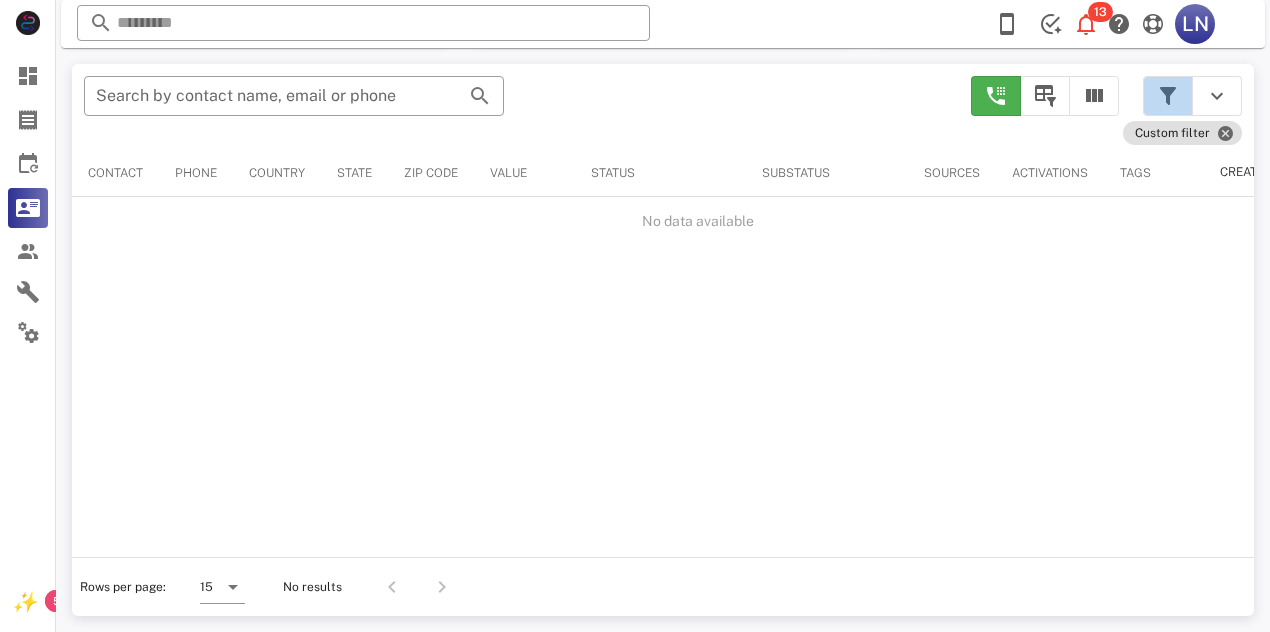 click at bounding box center (1168, 96) 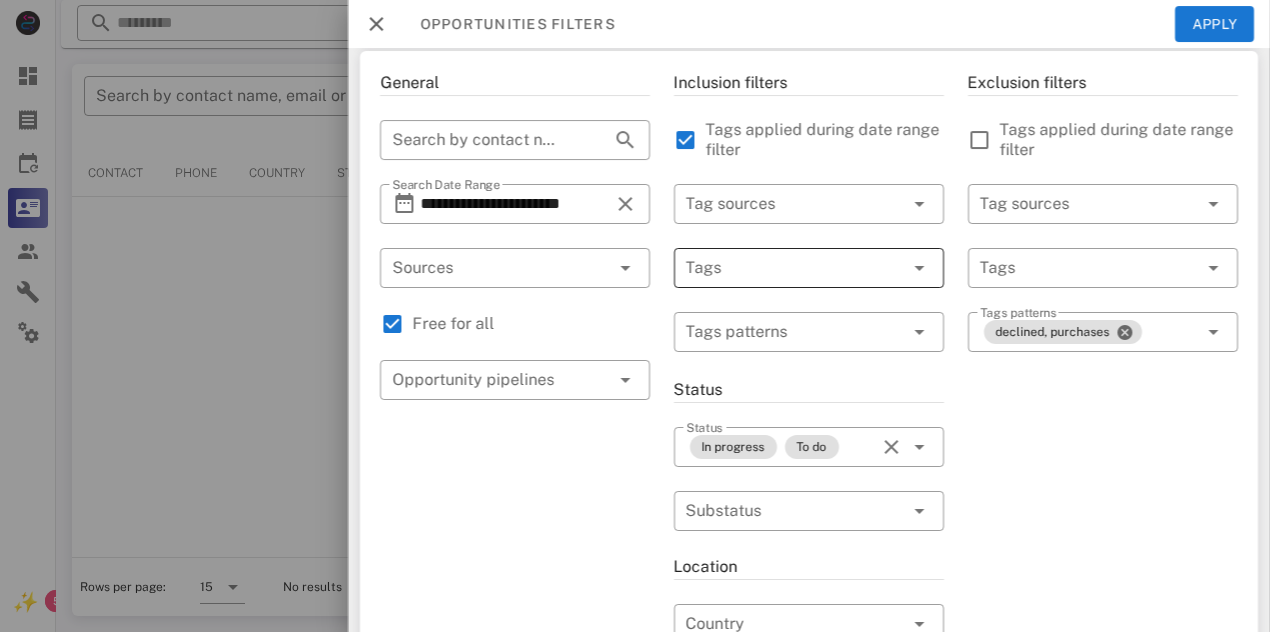 click at bounding box center (781, 268) 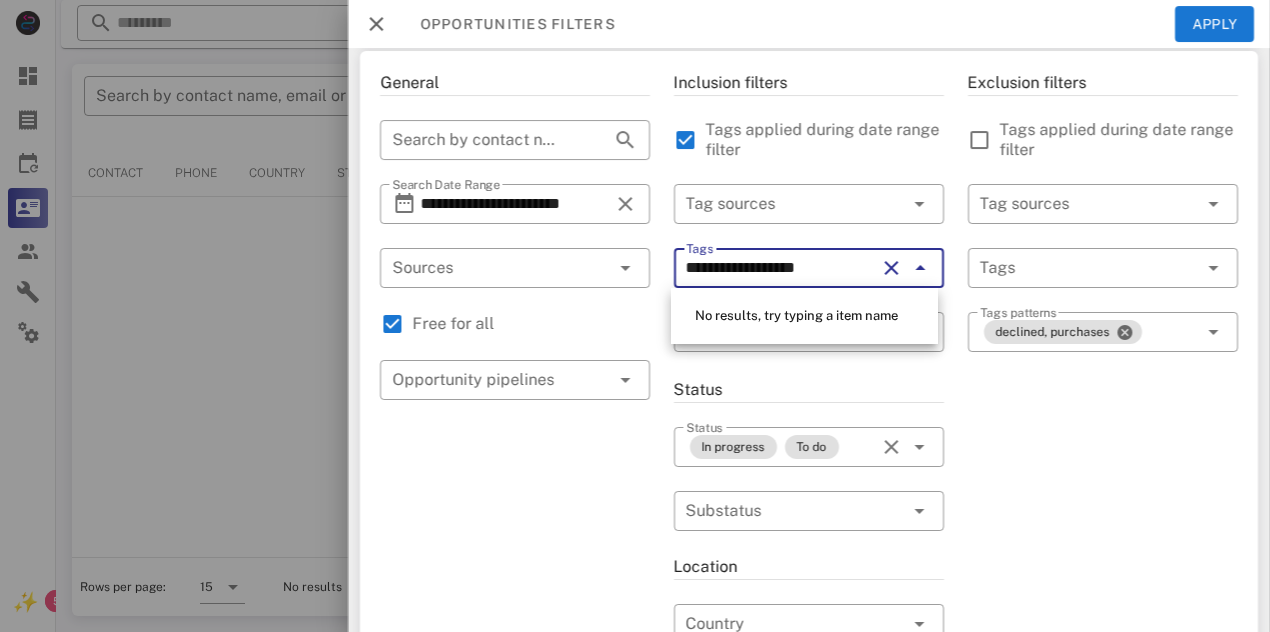 click on "**********" at bounding box center (515, 628) 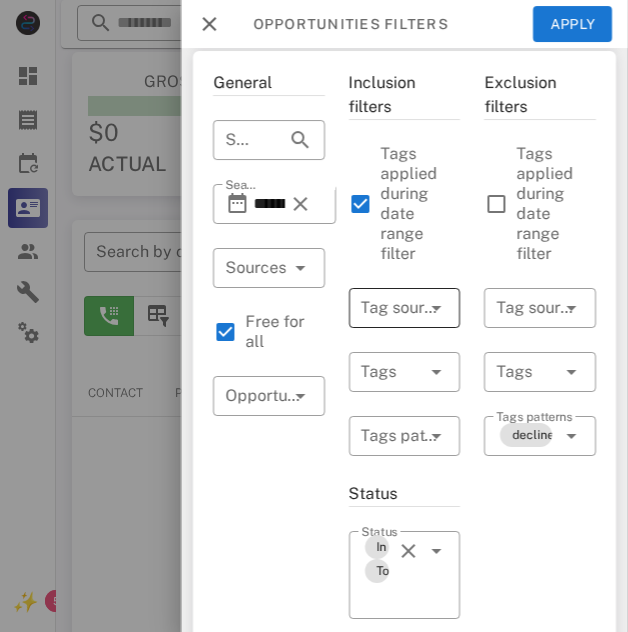 click at bounding box center [408, 308] 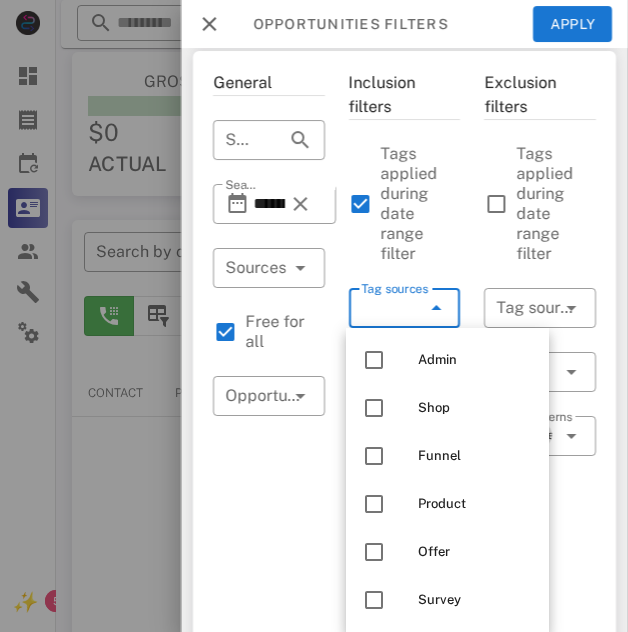 click on "Tag sources" at bounding box center (393, 308) 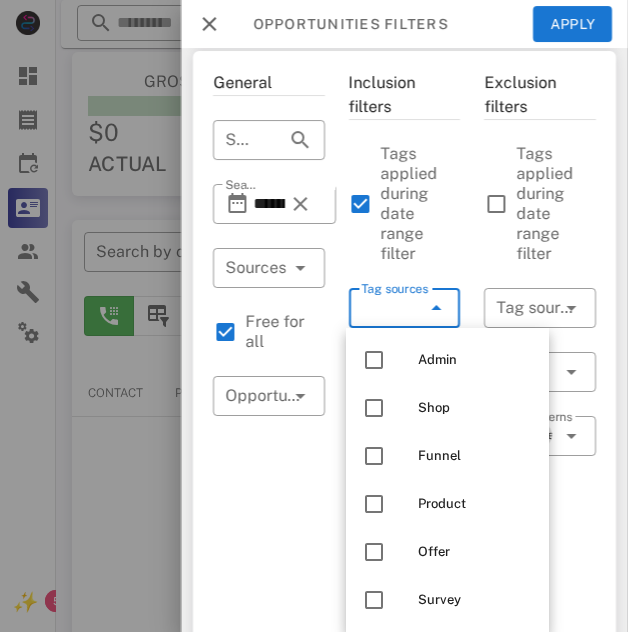 click on "Tags applied during date range filter" at bounding box center [421, 204] 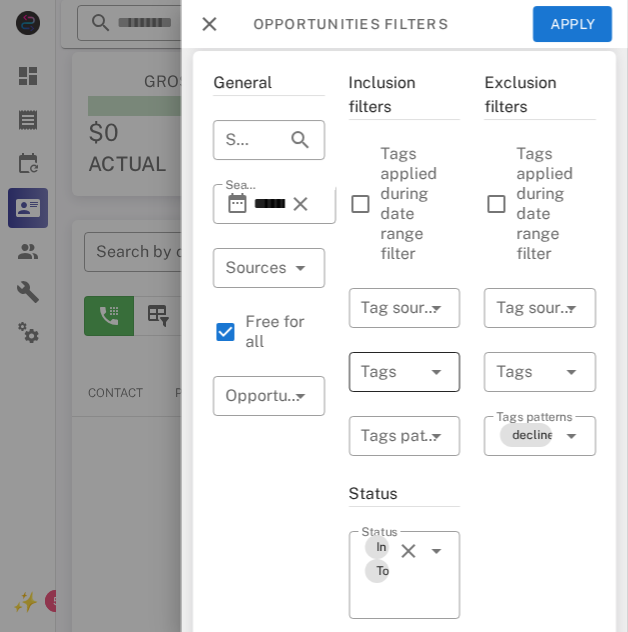click at bounding box center [408, 372] 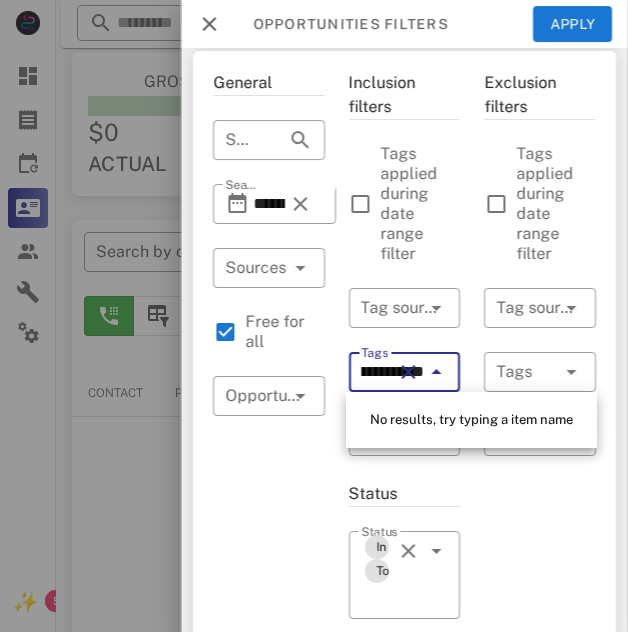 scroll, scrollTop: 0, scrollLeft: 364, axis: horizontal 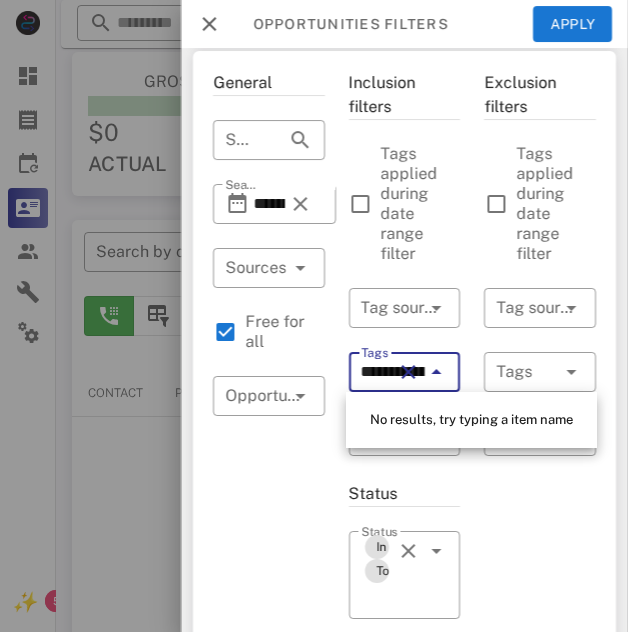 click on "**********" at bounding box center (269, 728) 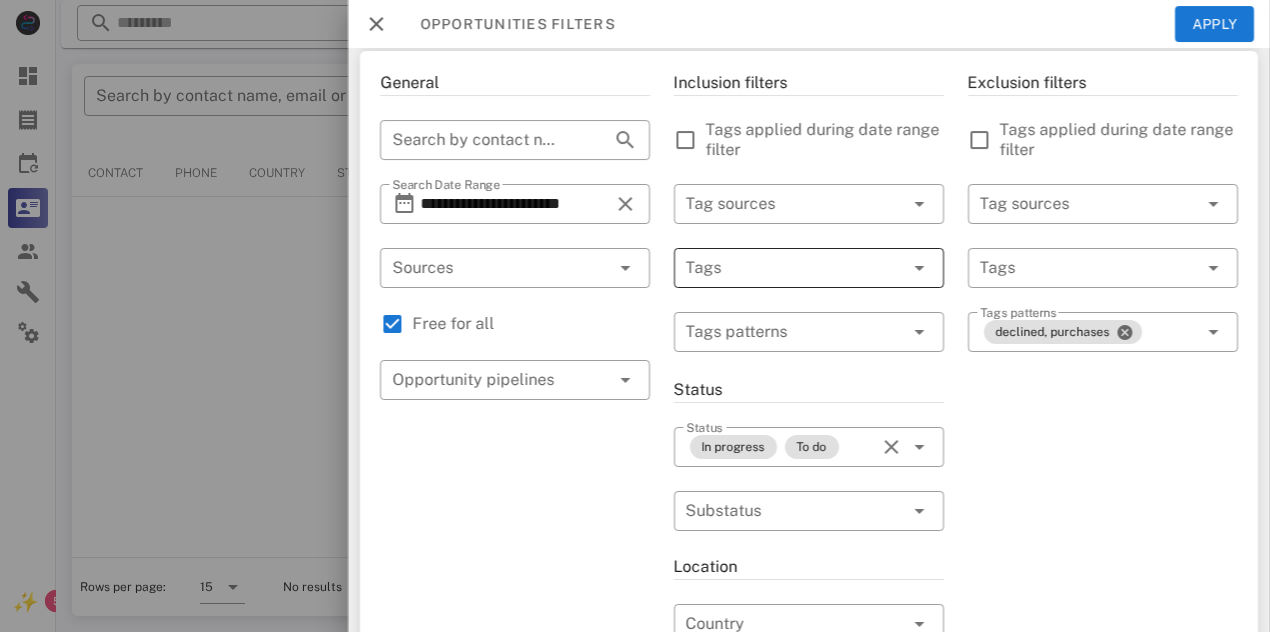 click at bounding box center (781, 268) 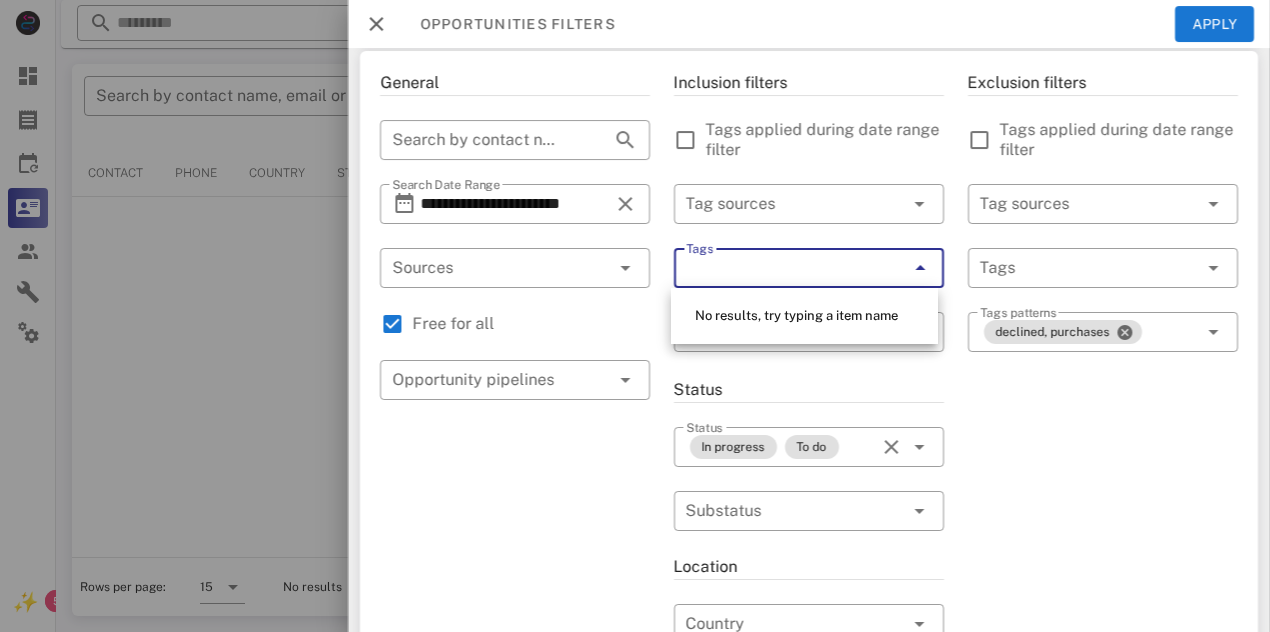 click on "Tags" at bounding box center (779, 268) 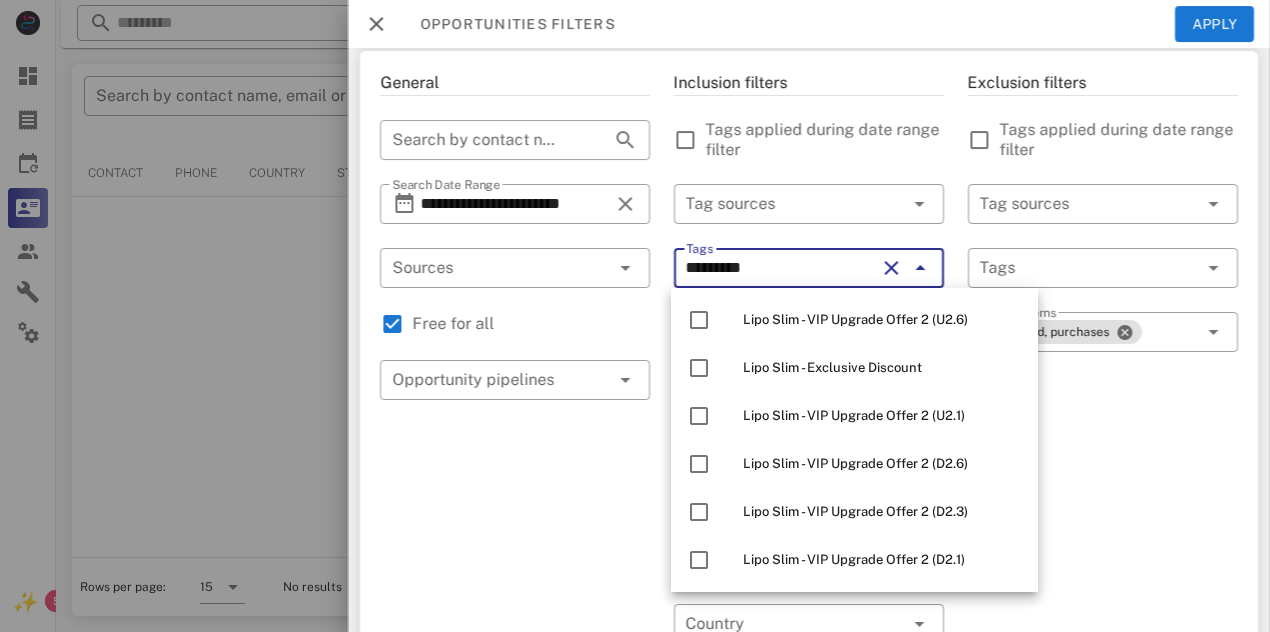 click at bounding box center (699, -1696) 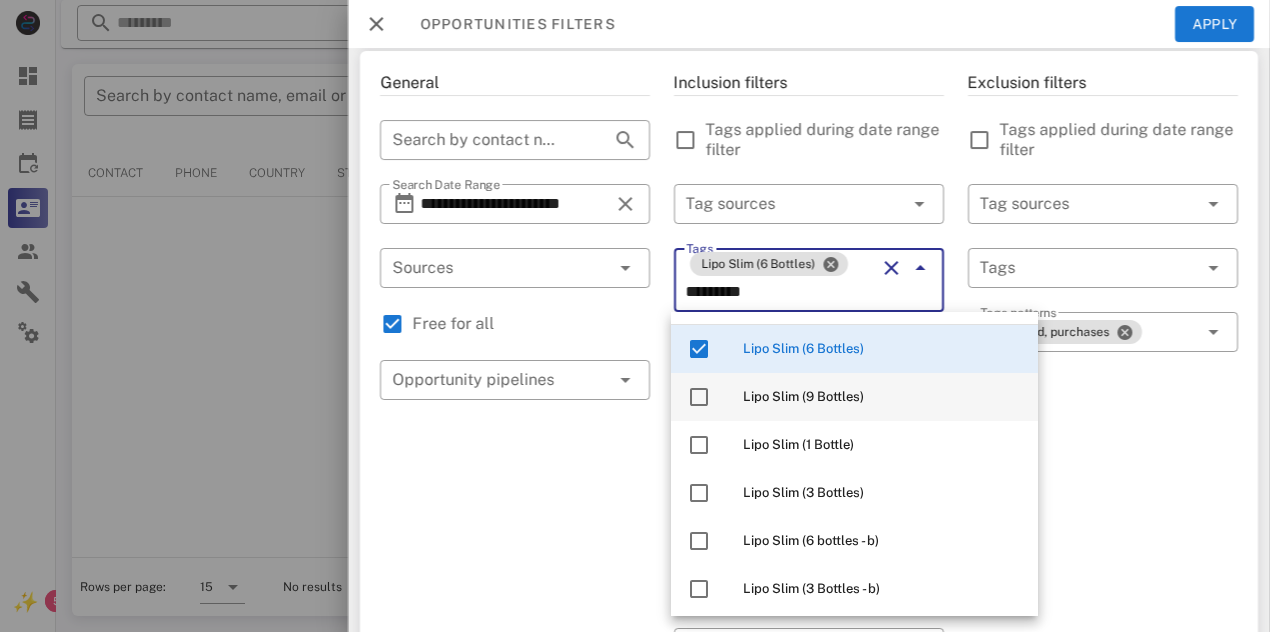 scroll, scrollTop: 78, scrollLeft: 0, axis: vertical 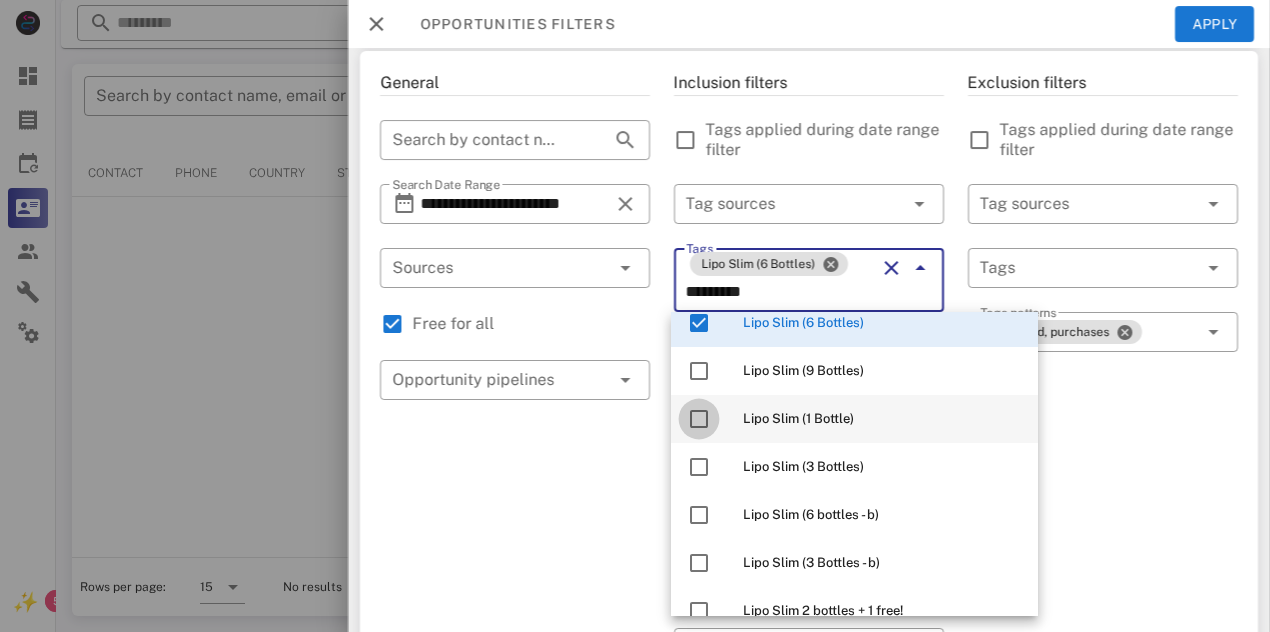 click at bounding box center (699, 419) 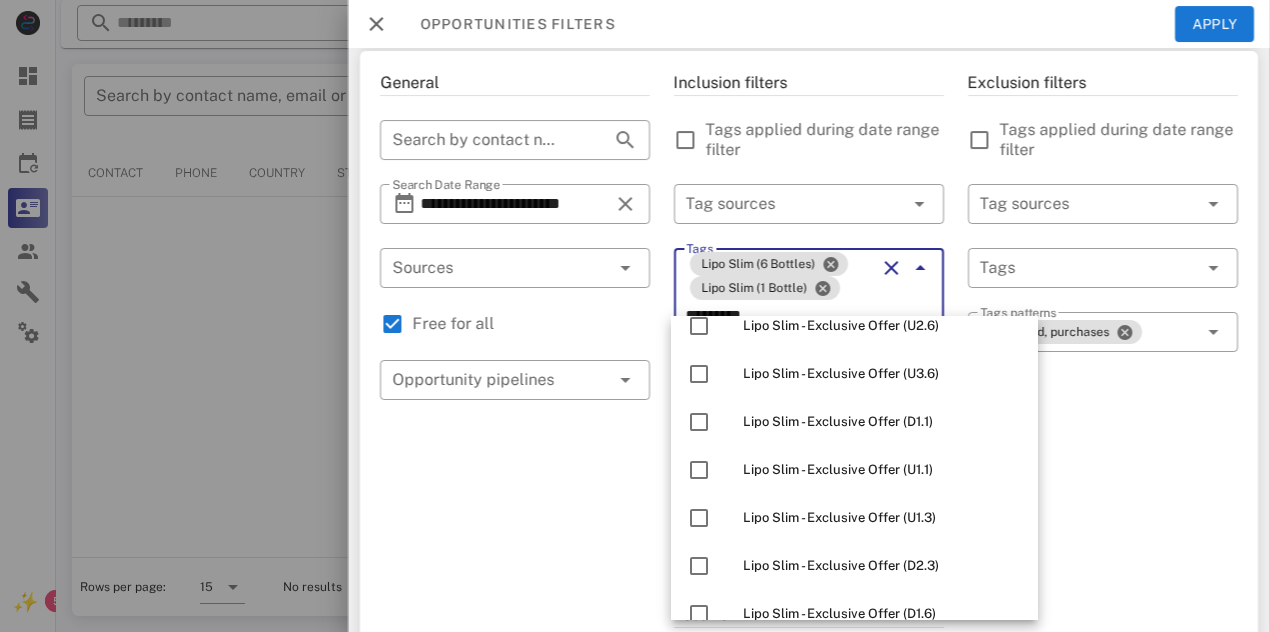 scroll, scrollTop: 465, scrollLeft: 0, axis: vertical 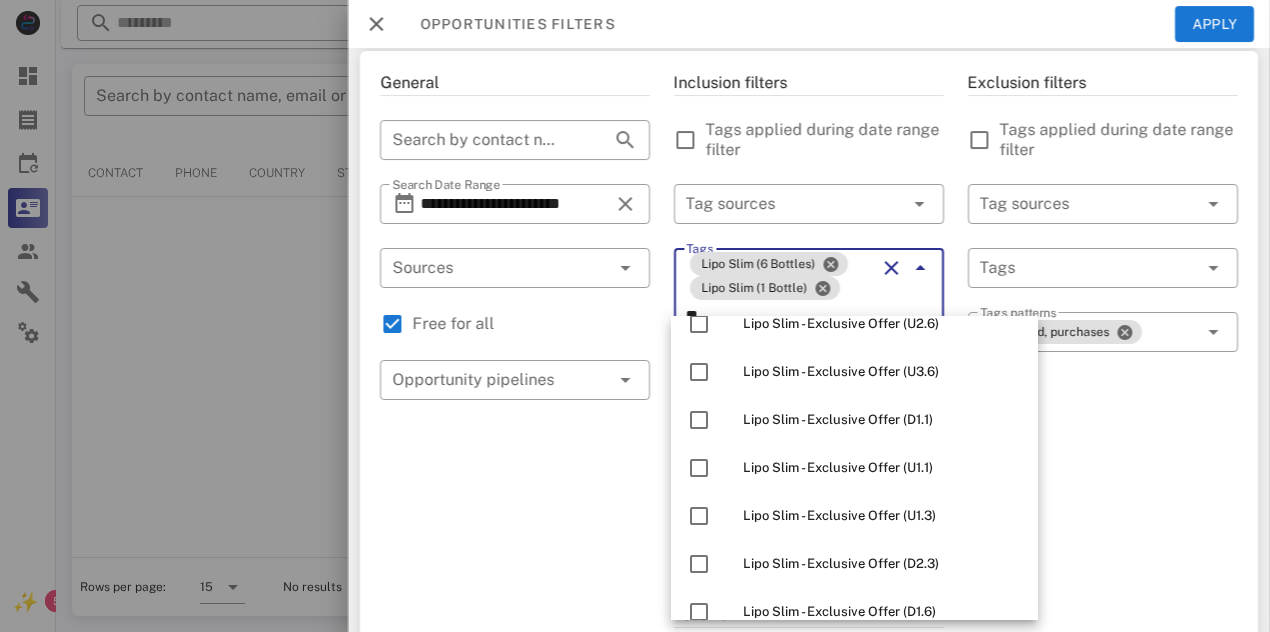type on "*" 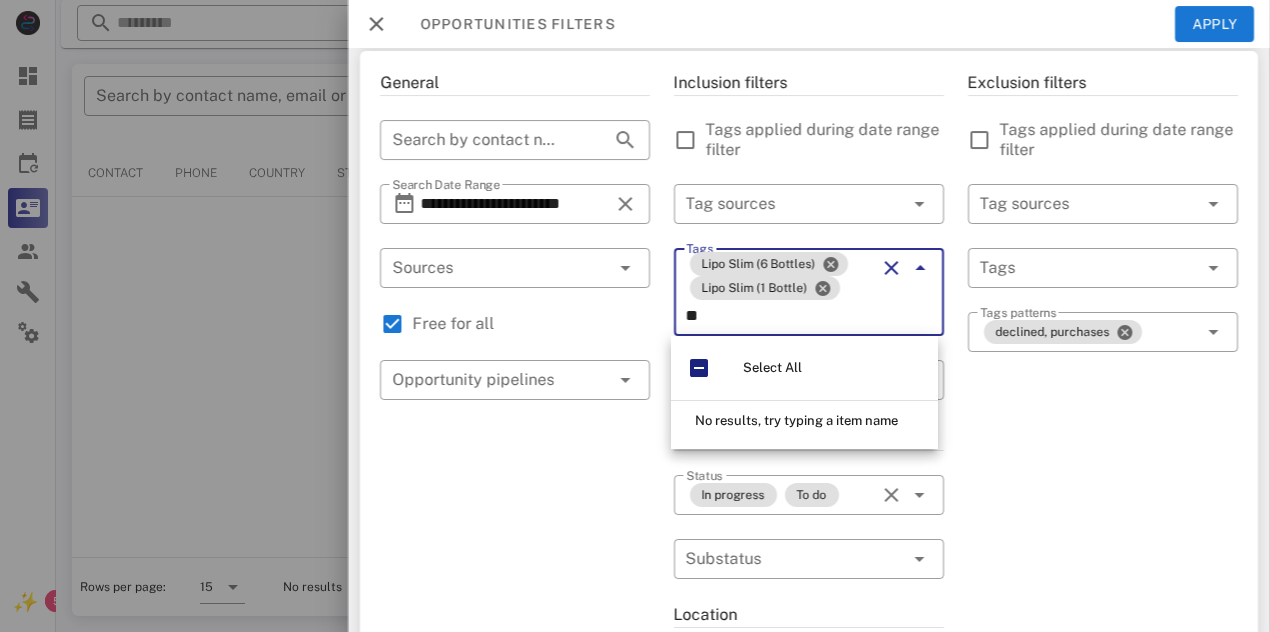 scroll, scrollTop: 0, scrollLeft: 0, axis: both 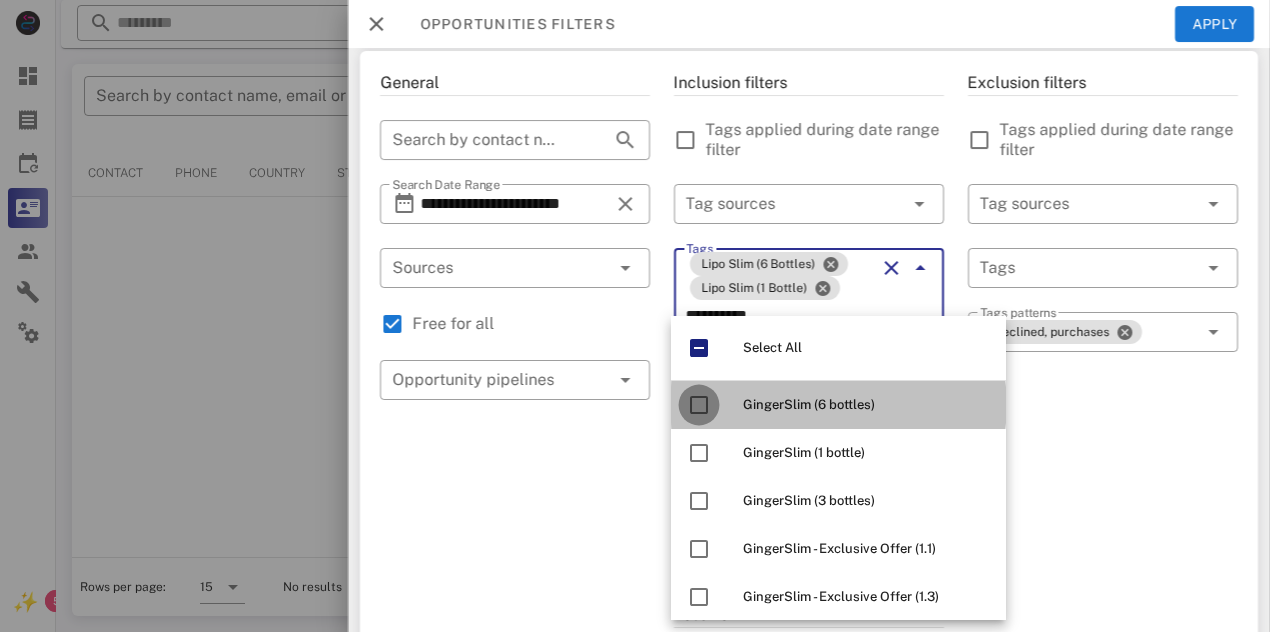 click at bounding box center (699, 405) 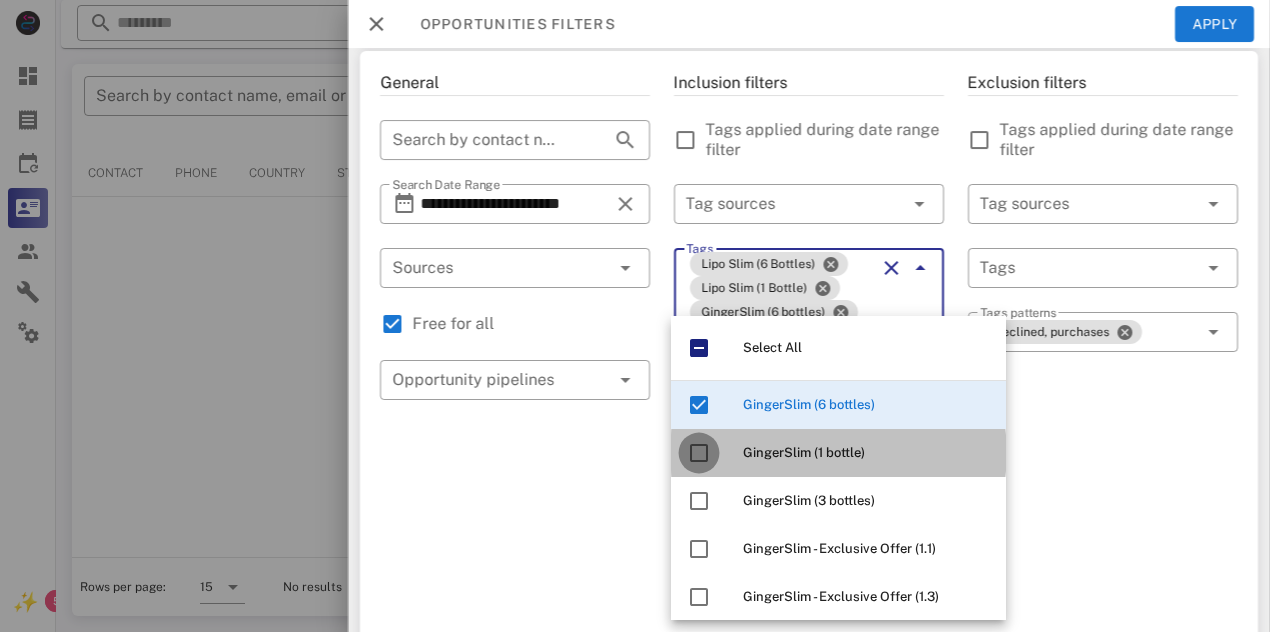 click at bounding box center (699, 453) 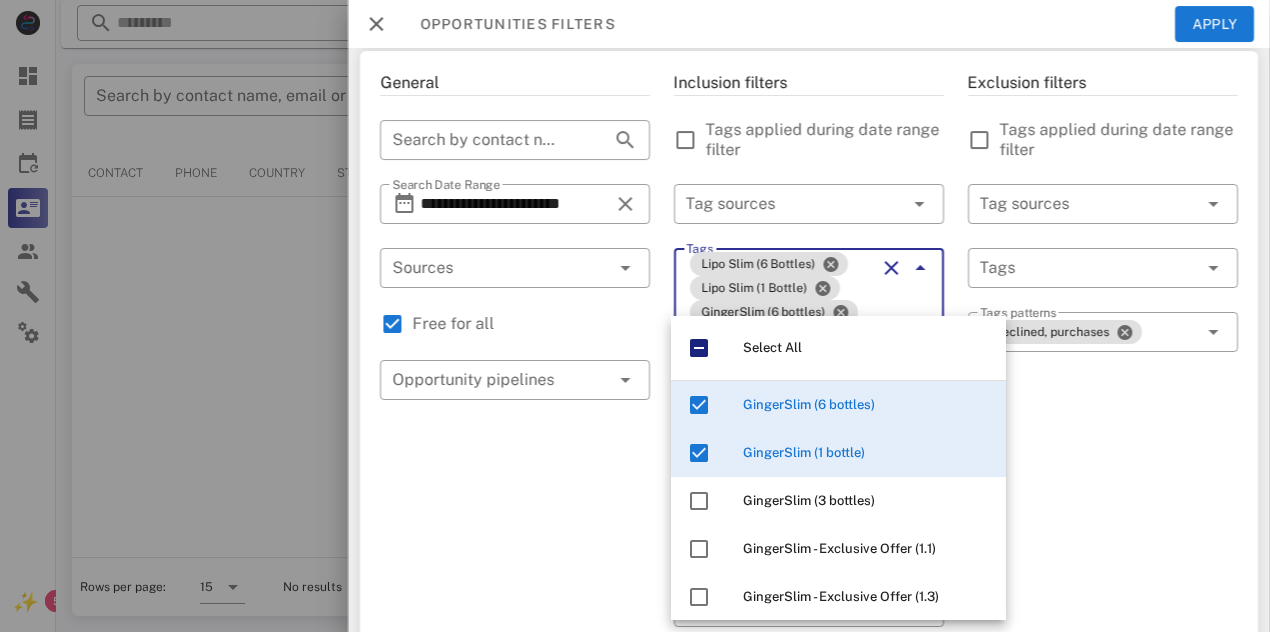 click on "Exclusion filters Tags applied during date range filter ​ Tag sources ​ Tags ​ Tags patterns declined, purchases" at bounding box center (1103, 676) 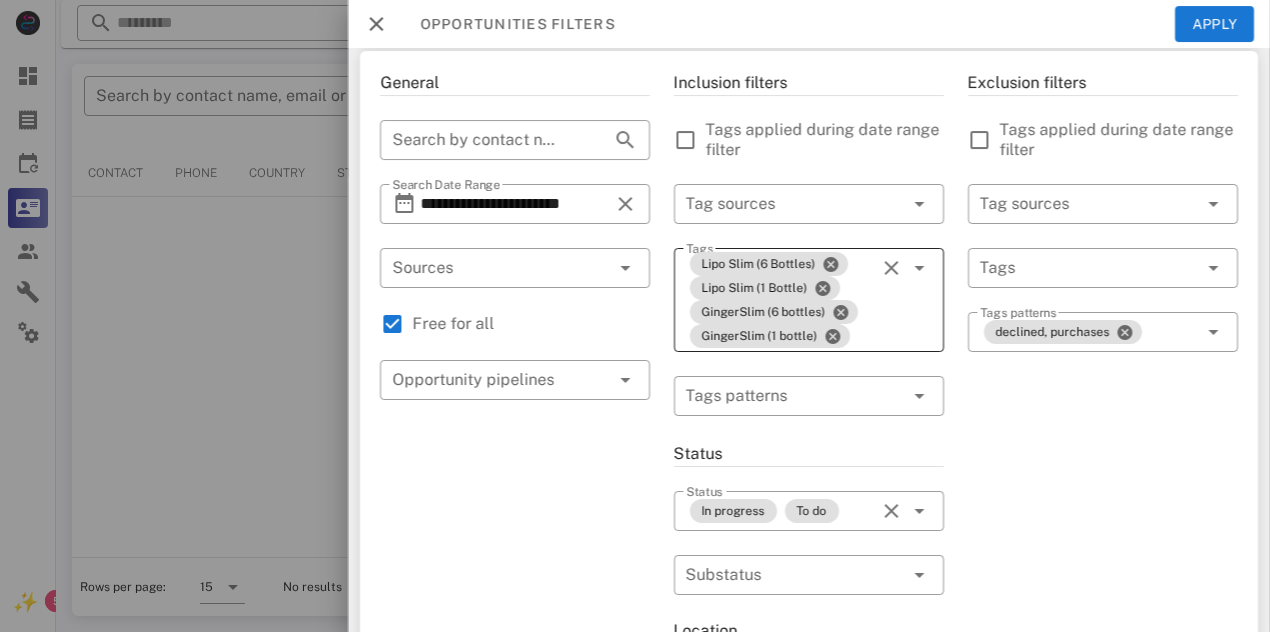 click on "Tags Lipo Slim (6 Bottles) Lipo Slim (1 Bottle) GingerSlim (6 bottles) GingerSlim (1 bottle)" at bounding box center (809, 300) 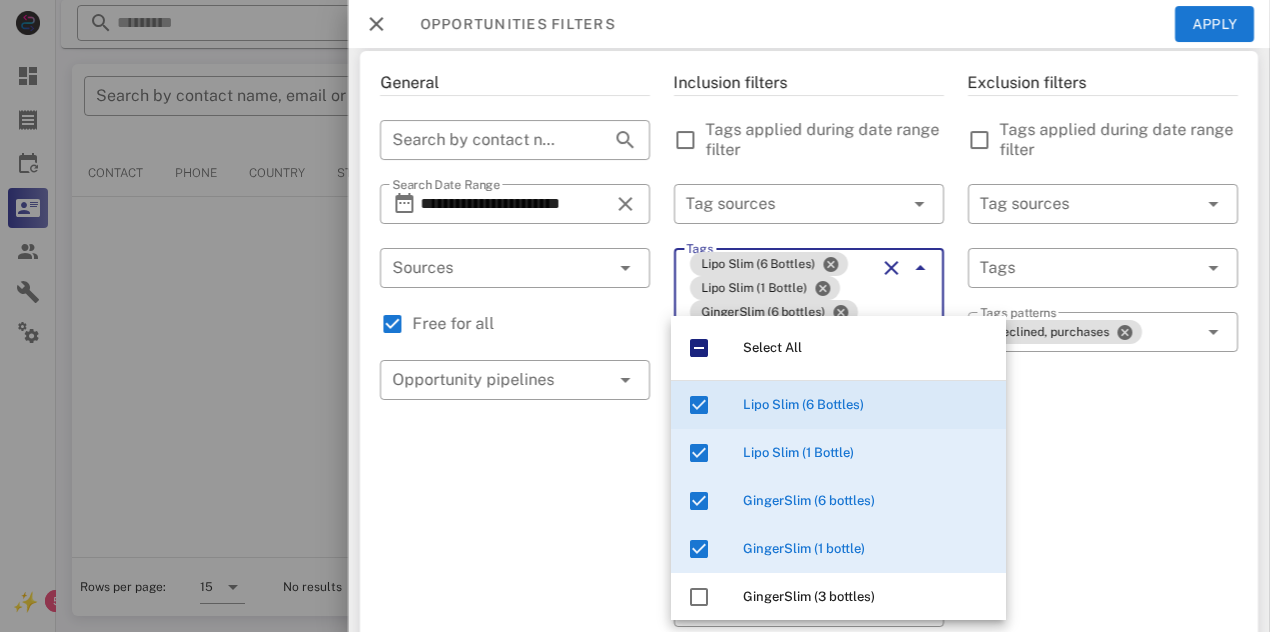 click on "Exclusion filters Tags applied during date range filter ​ Tag sources ​ Tags ​ Tags patterns declined, purchases" at bounding box center (1103, 676) 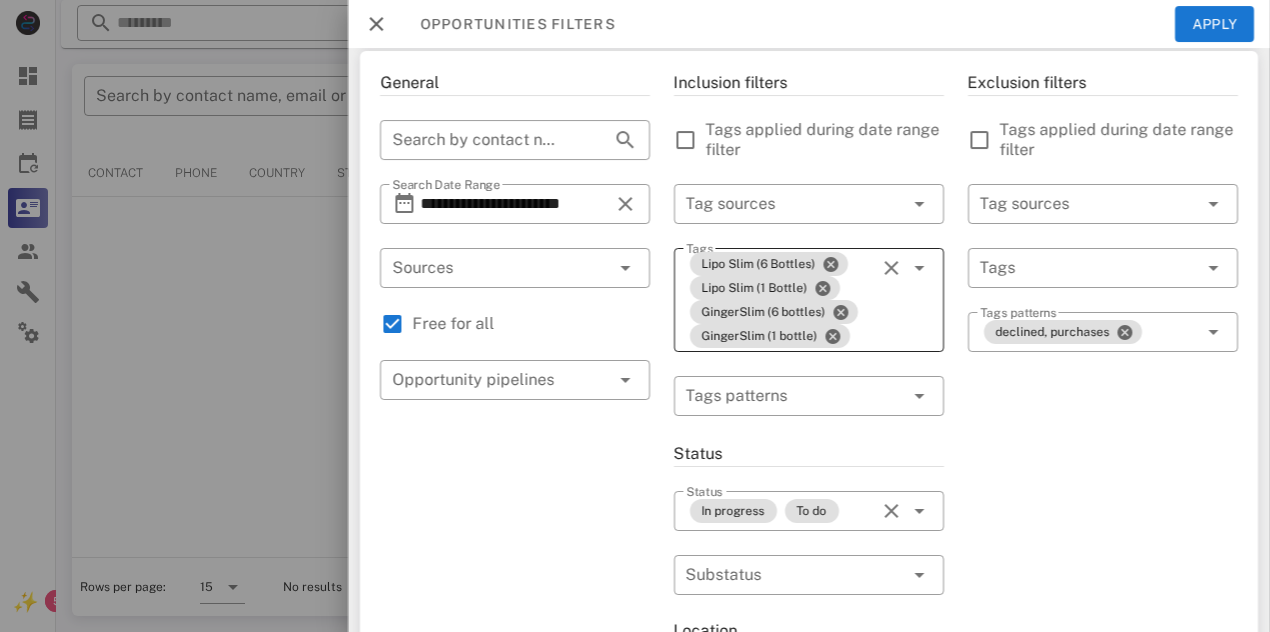 click on "Lipo Slim (6 Bottles) Lipo Slim (1 Bottle) GingerSlim (6 bottles) GingerSlim (1 bottle)" at bounding box center [781, 300] 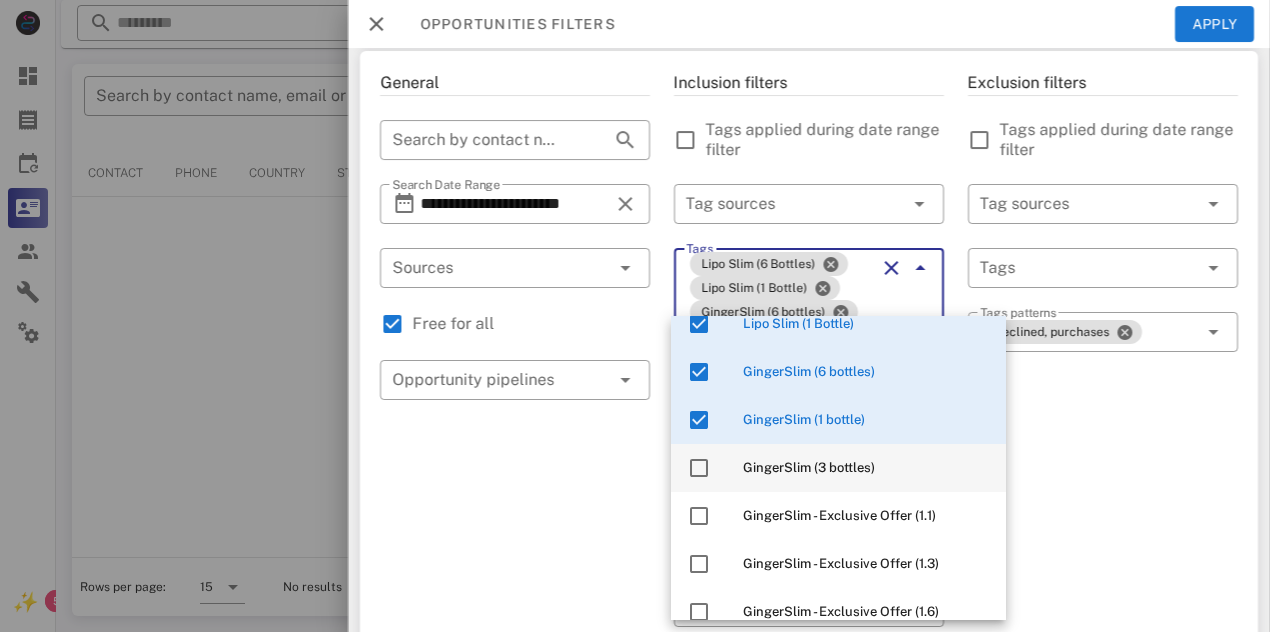 scroll, scrollTop: 0, scrollLeft: 0, axis: both 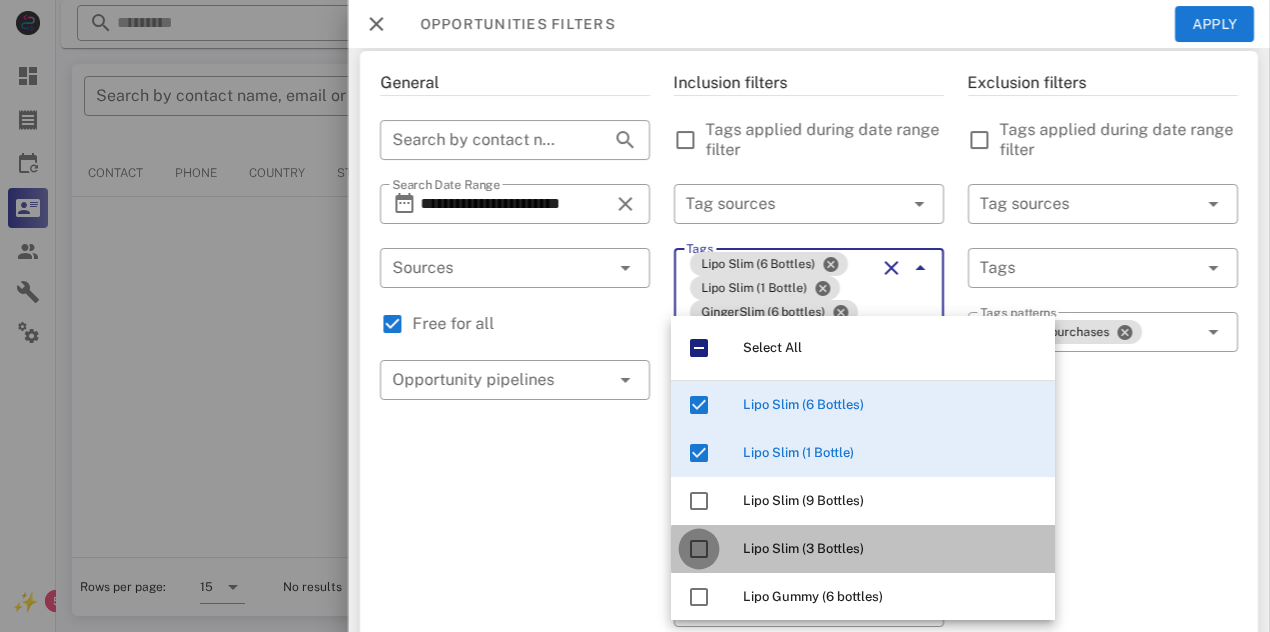 click at bounding box center [699, 549] 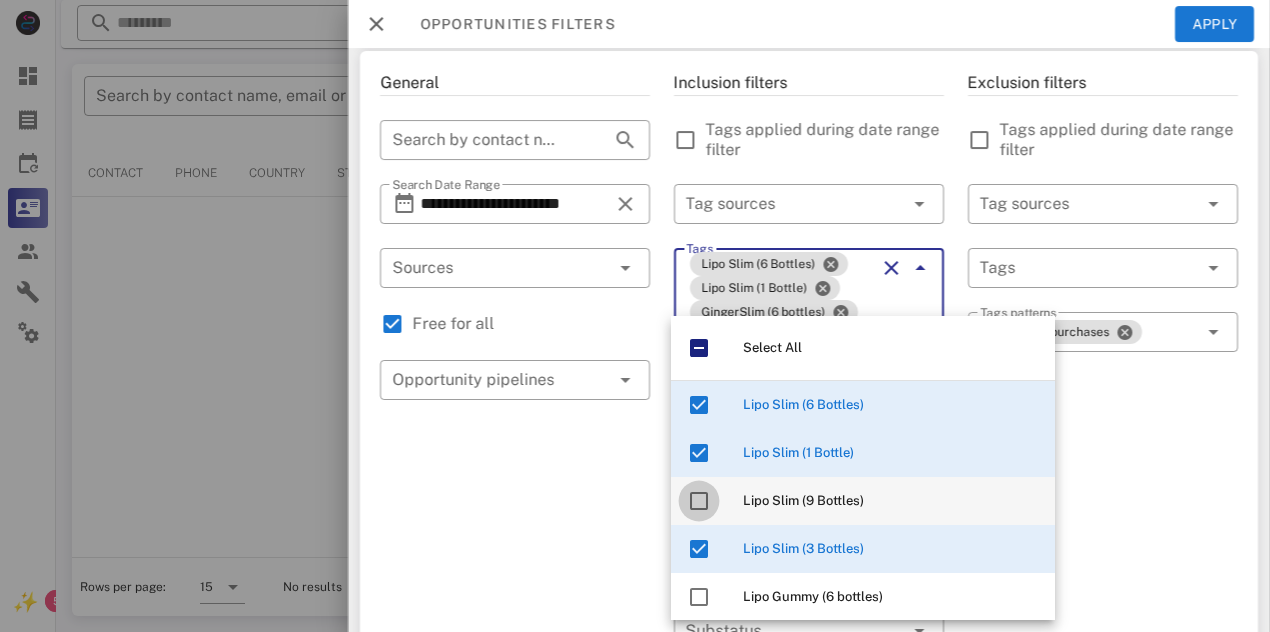 click at bounding box center (699, 501) 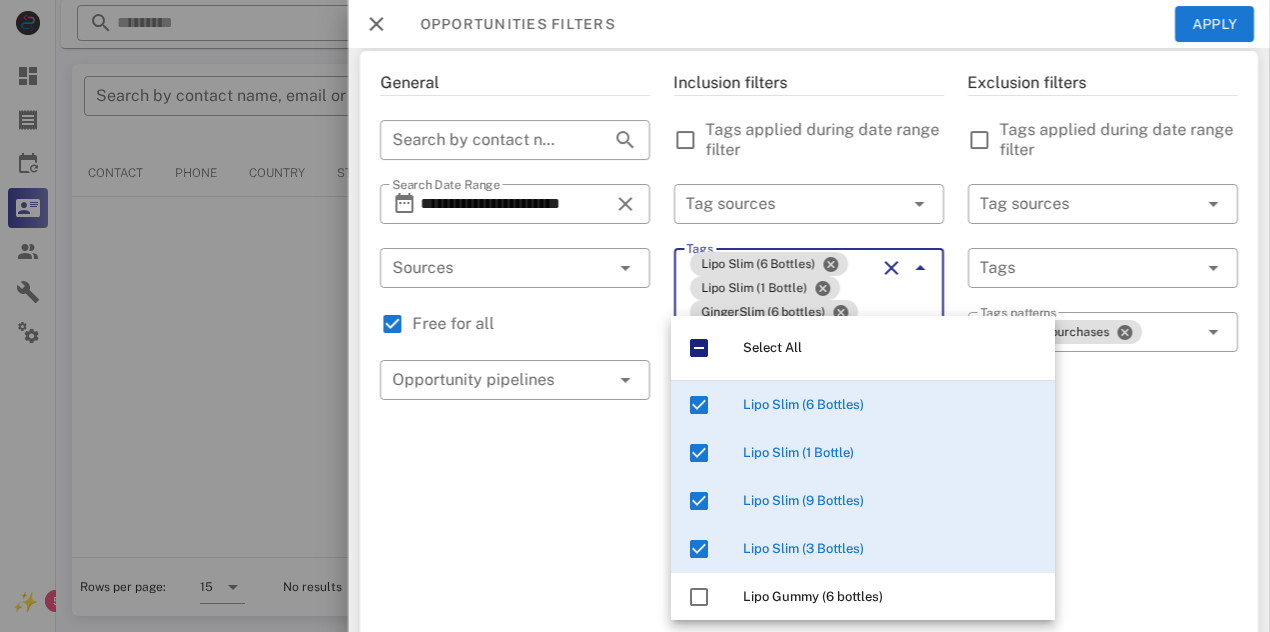 click at bounding box center [1103, 363] 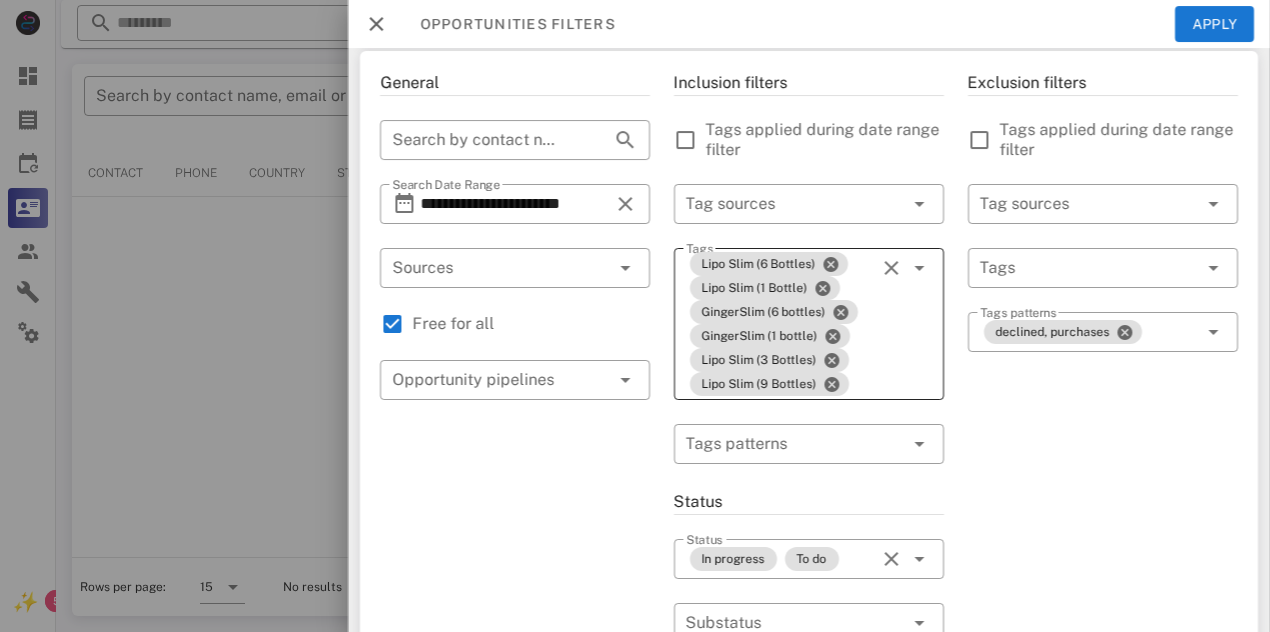 click on "Tags Lipo Slim (6 Bottles) Lipo Slim (1 Bottle) GingerSlim (6 bottles) GingerSlim (1 bottle) Lipo Slim (3 Bottles) Lipo Slim (9 Bottles)" at bounding box center (809, 324) 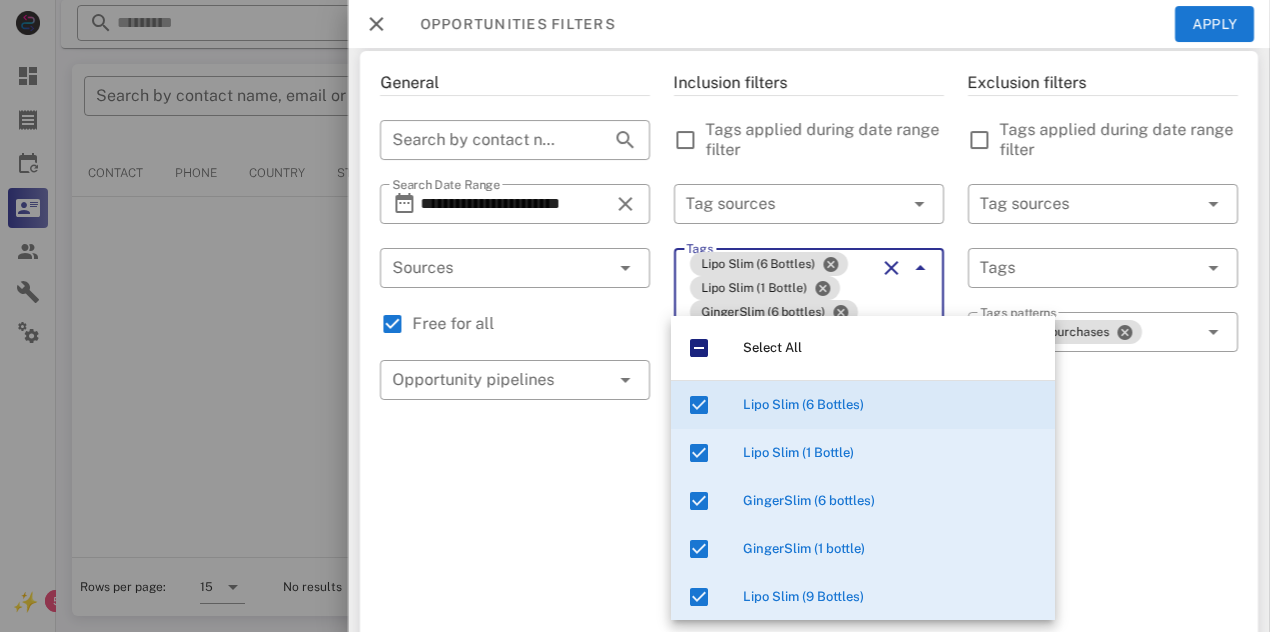 click on "Exclusion filters Tags applied during date range filter ​ Tag sources ​ Tags ​ Tags patterns declined, purchases" at bounding box center (1103, 700) 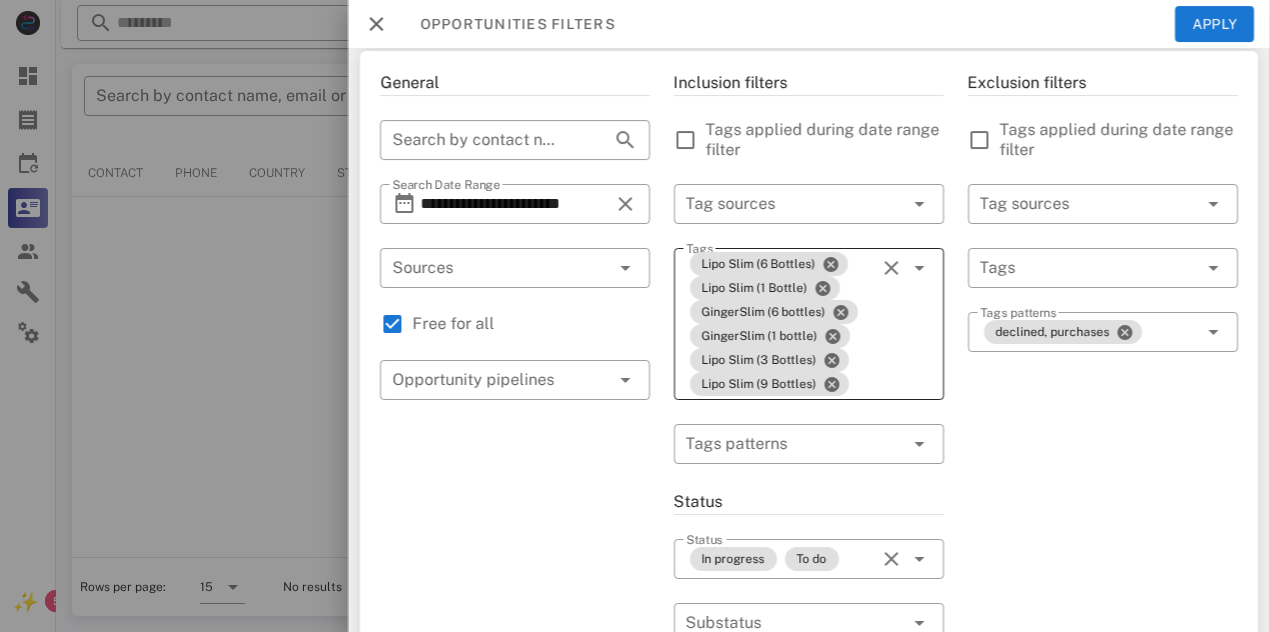 click on "Tags Lipo Slim (6 Bottles) Lipo Slim (1 Bottle) GingerSlim (6 bottles) GingerSlim (1 bottle) Lipo Slim (3 Bottles) Lipo Slim (9 Bottles)" at bounding box center [809, 324] 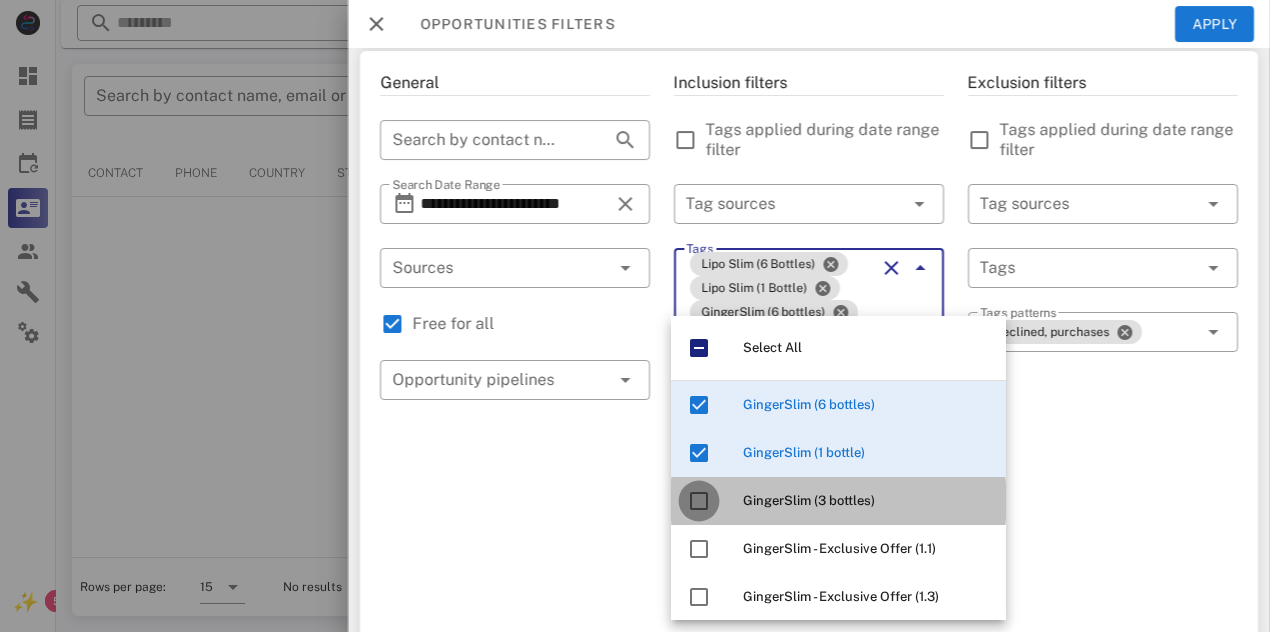 click at bounding box center [699, 501] 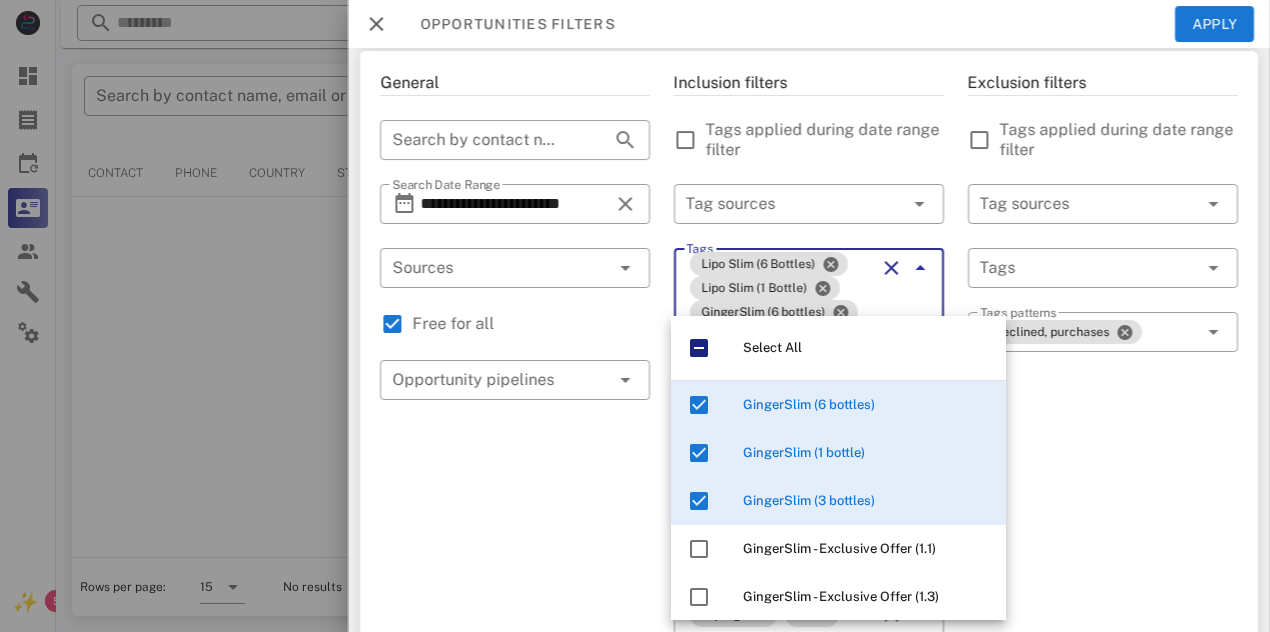 type on "**********" 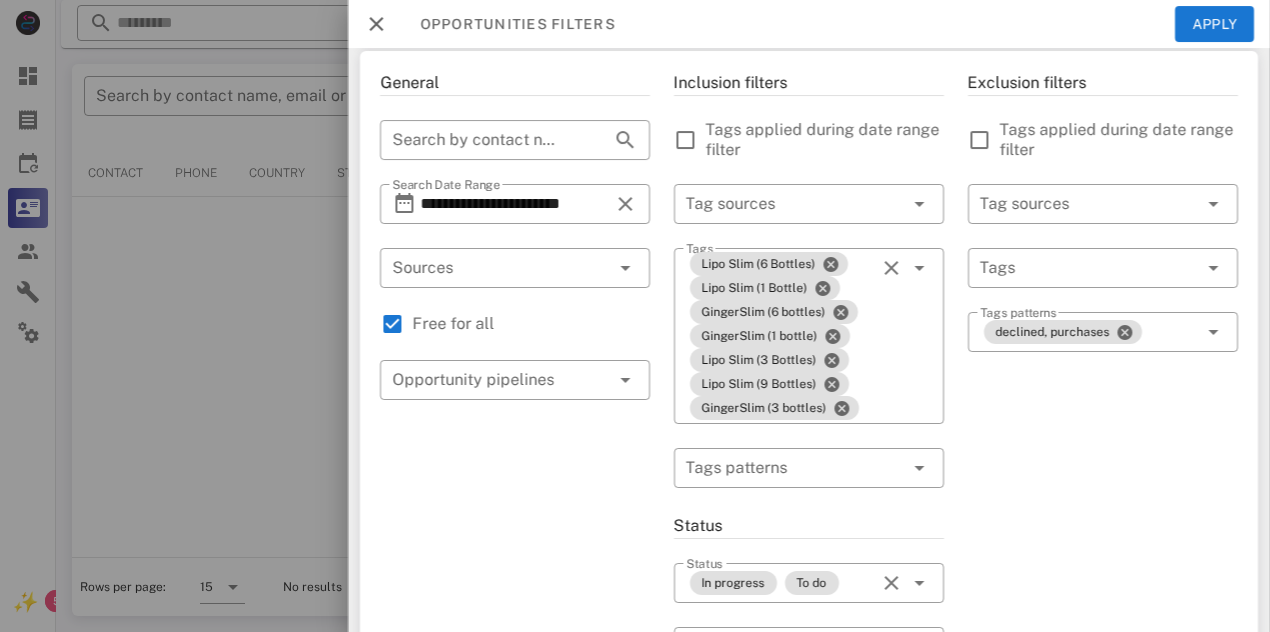 click on "Exclusion filters Tags applied during date range filter ​ Tag sources ​ Tags ​ Tags patterns declined, purchases" at bounding box center (1103, 696) 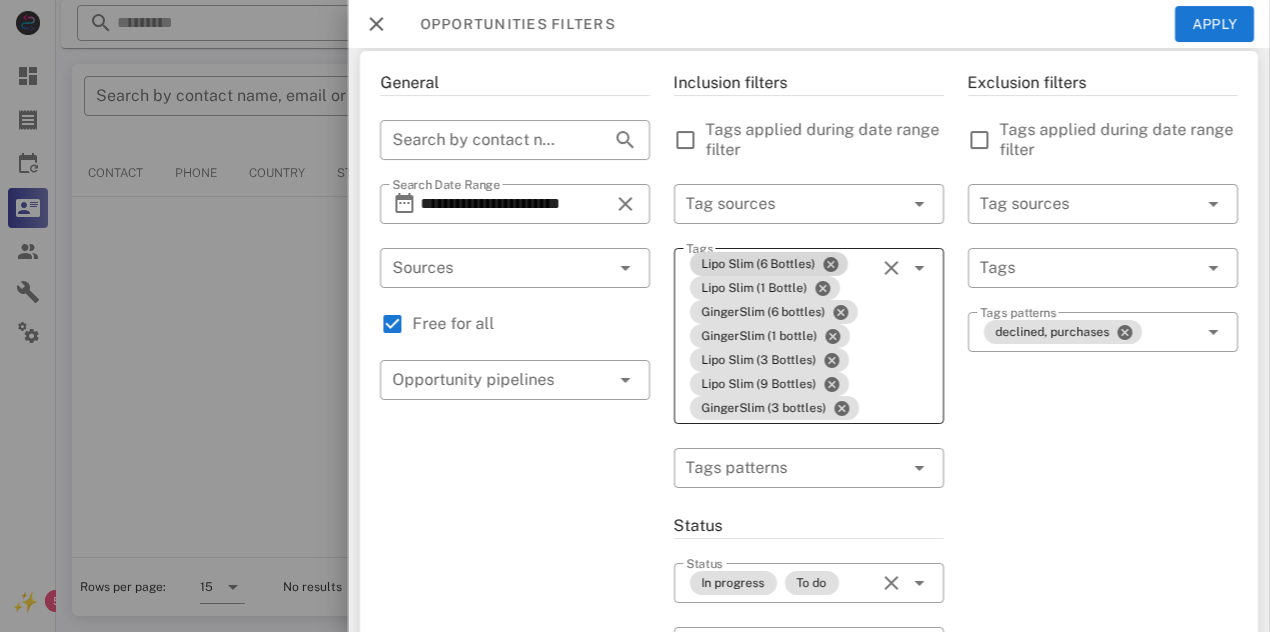 drag, startPoint x: 767, startPoint y: 309, endPoint x: 788, endPoint y: 272, distance: 42.544094 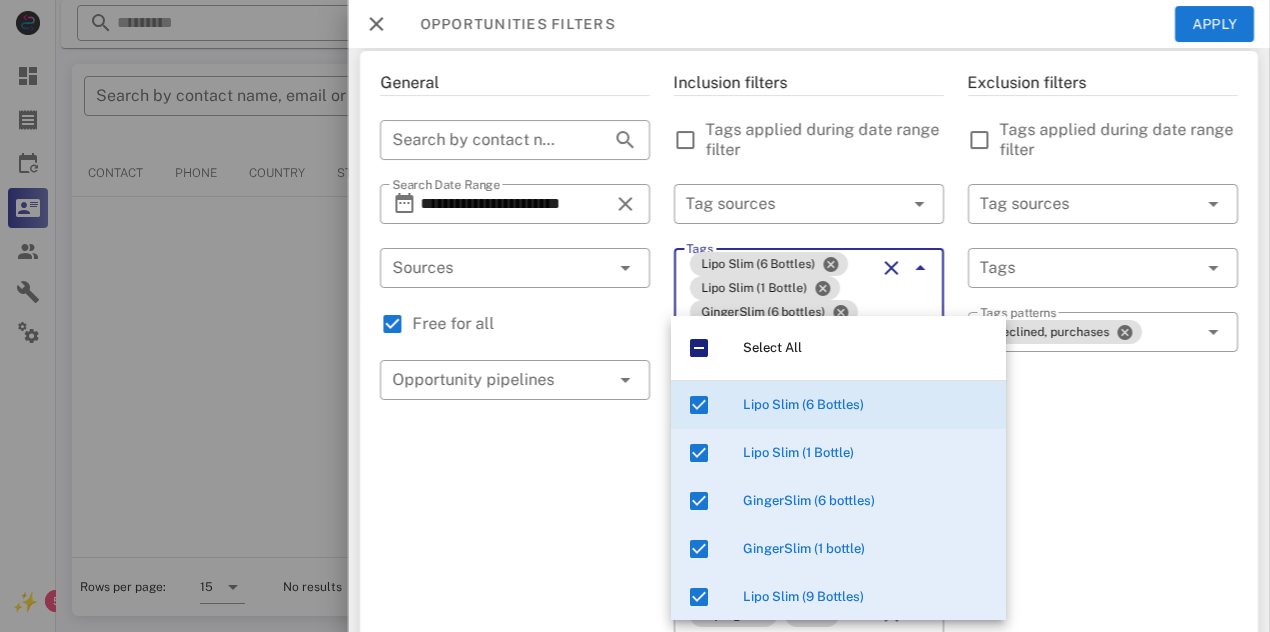 click on "​ Tags patterns declined, purchases" at bounding box center (1103, 345) 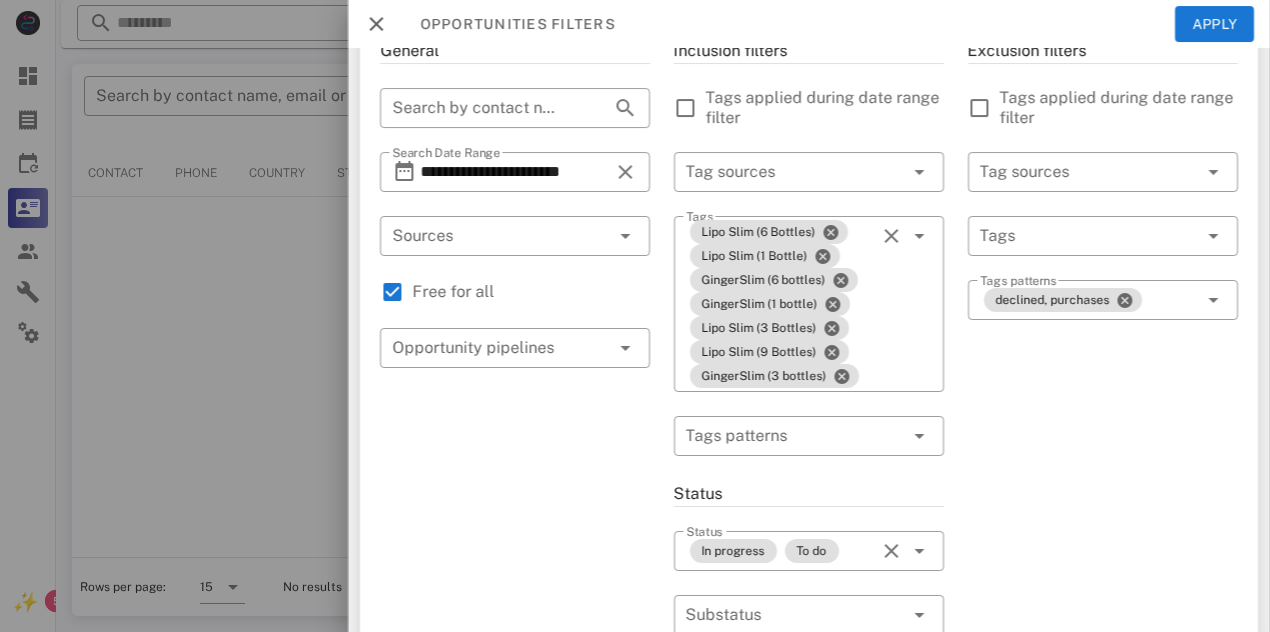 scroll, scrollTop: 160, scrollLeft: 0, axis: vertical 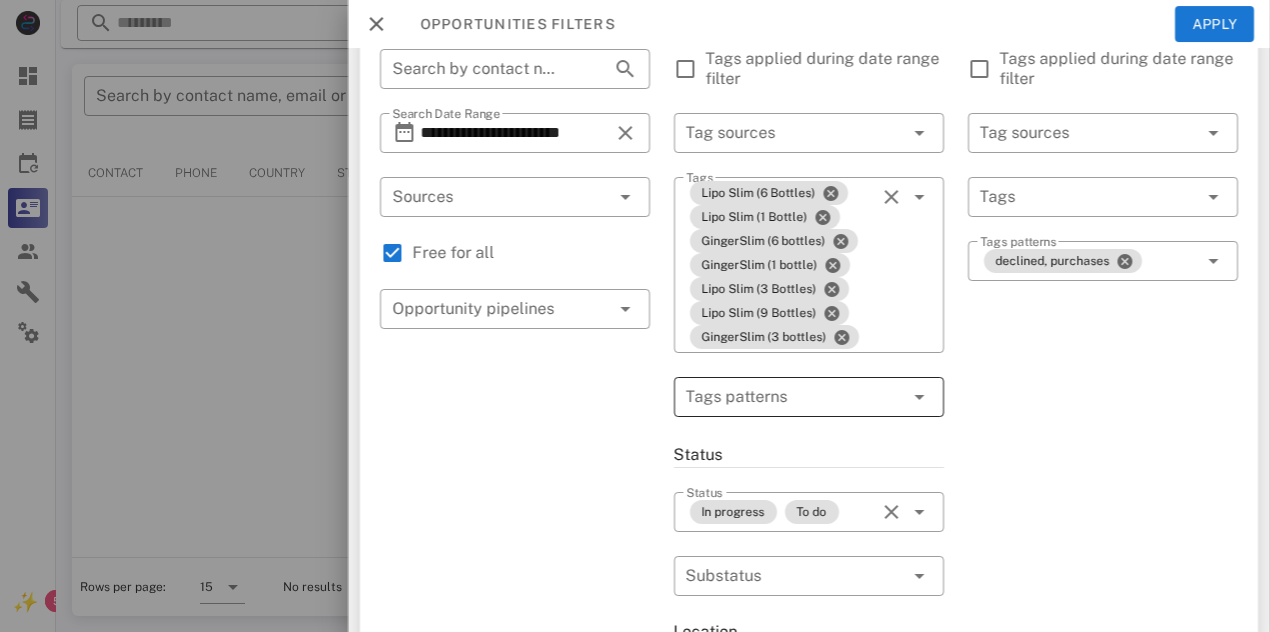 click at bounding box center (920, 397) 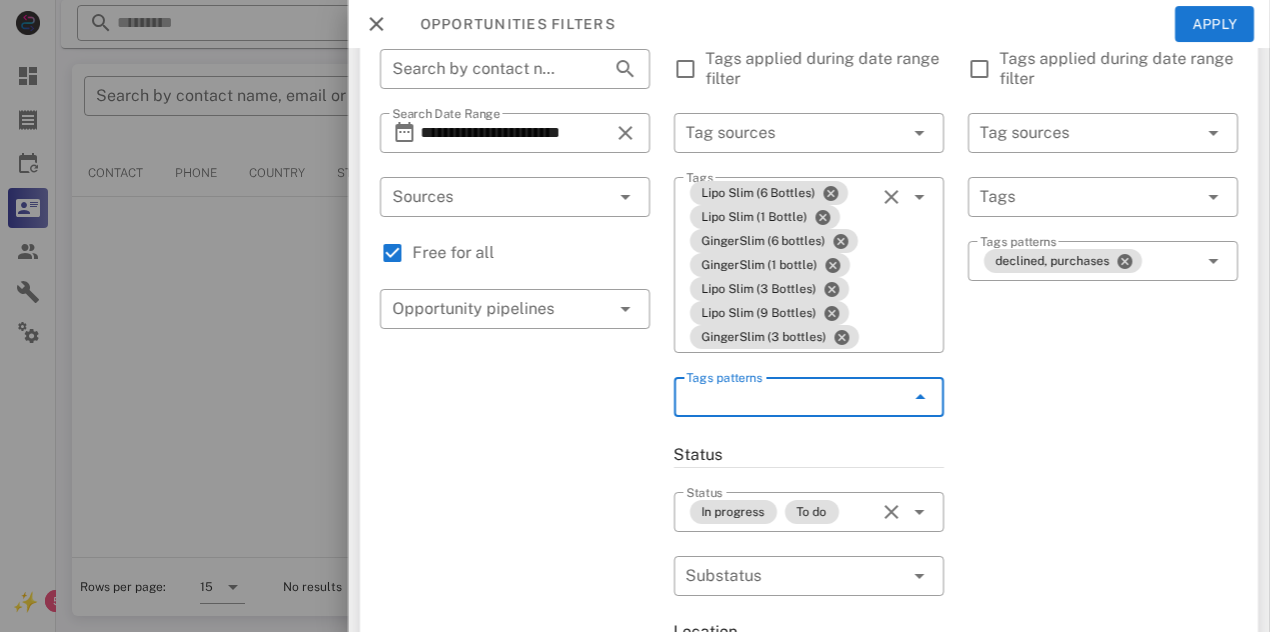 click at bounding box center [920, 397] 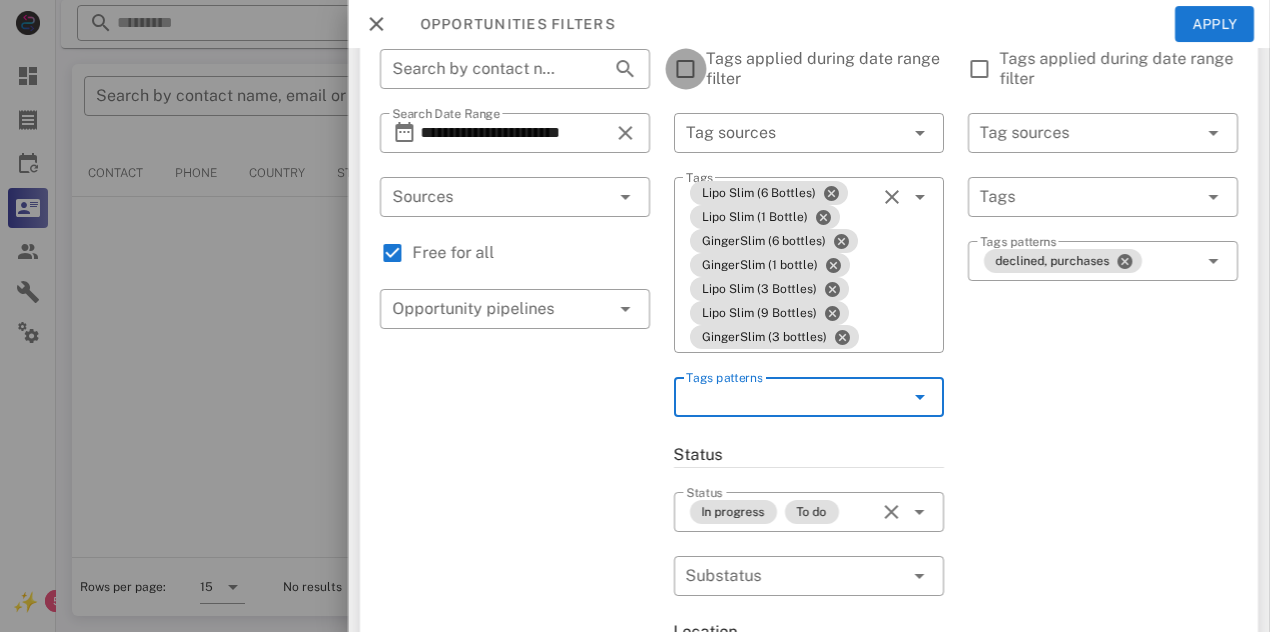 click at bounding box center [686, 69] 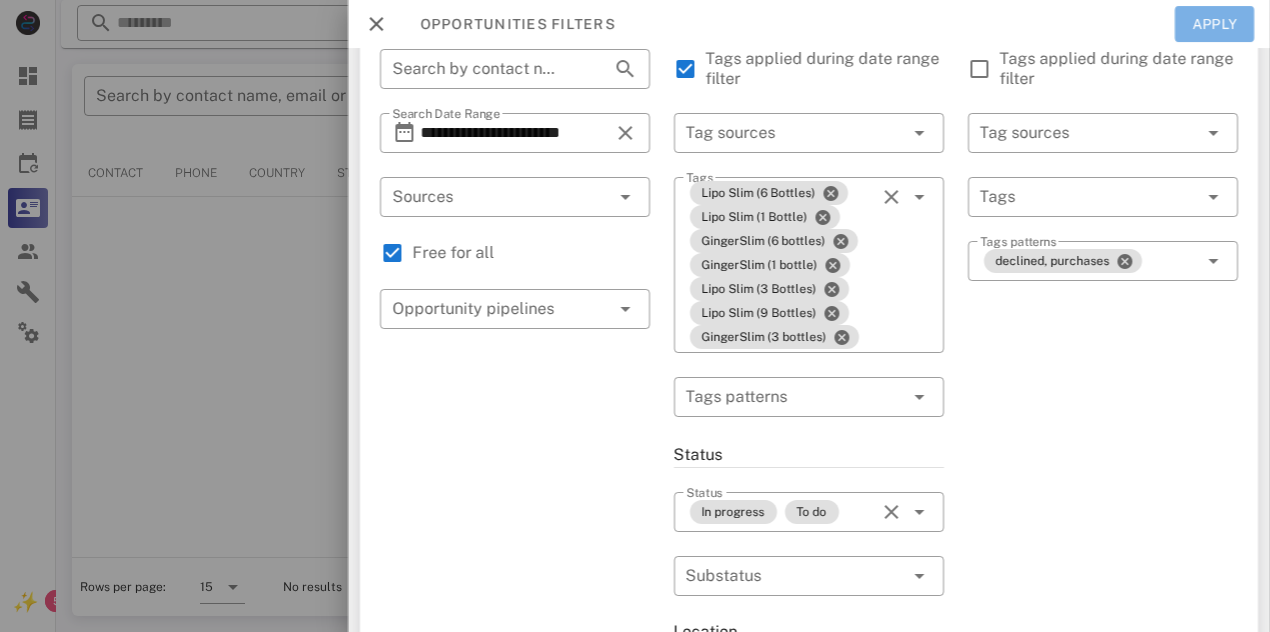 click on "Apply" at bounding box center [1215, 24] 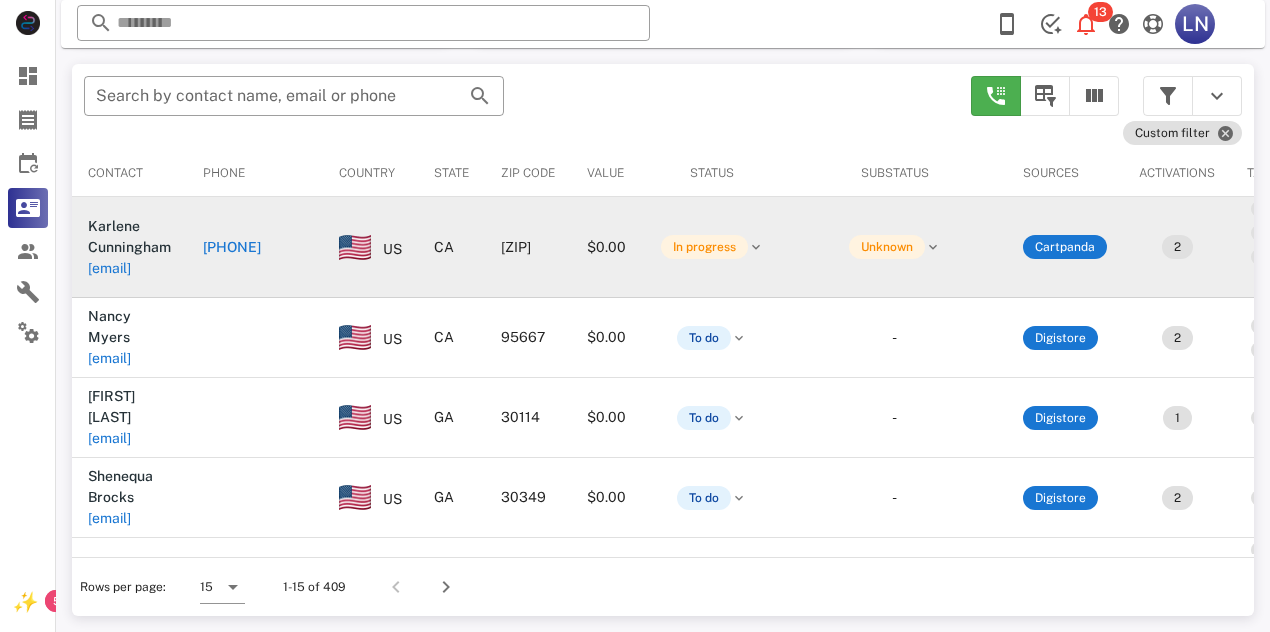 scroll, scrollTop: 366, scrollLeft: 0, axis: vertical 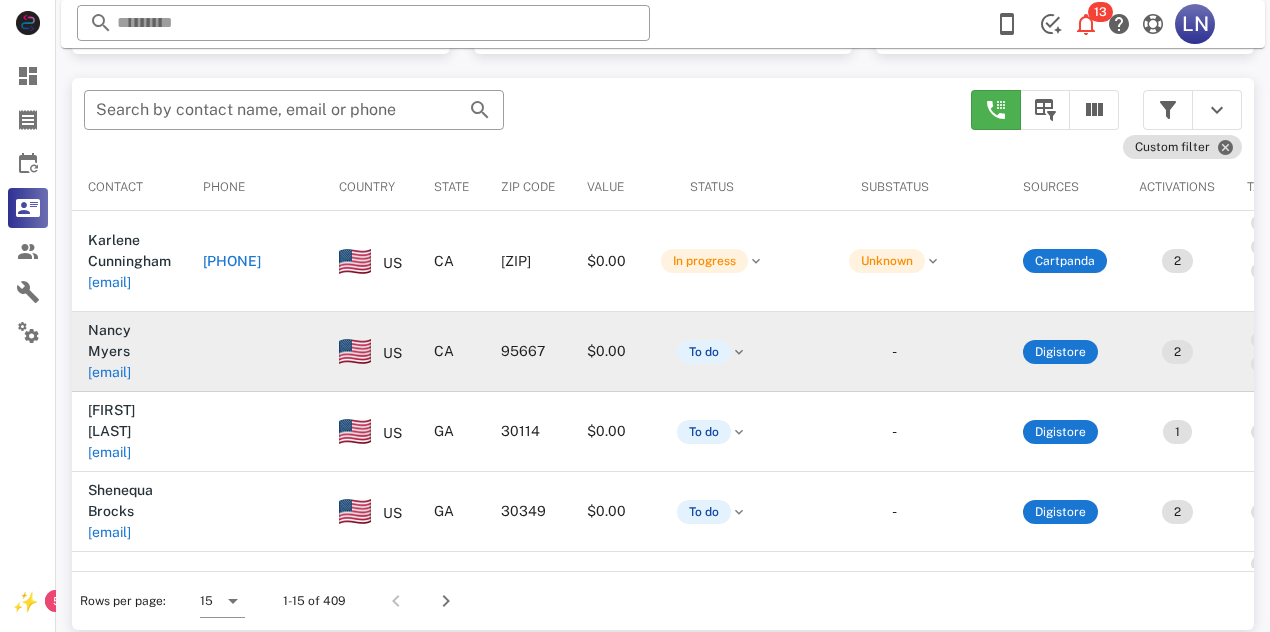 click on "[EMAIL]" at bounding box center [129, 372] 